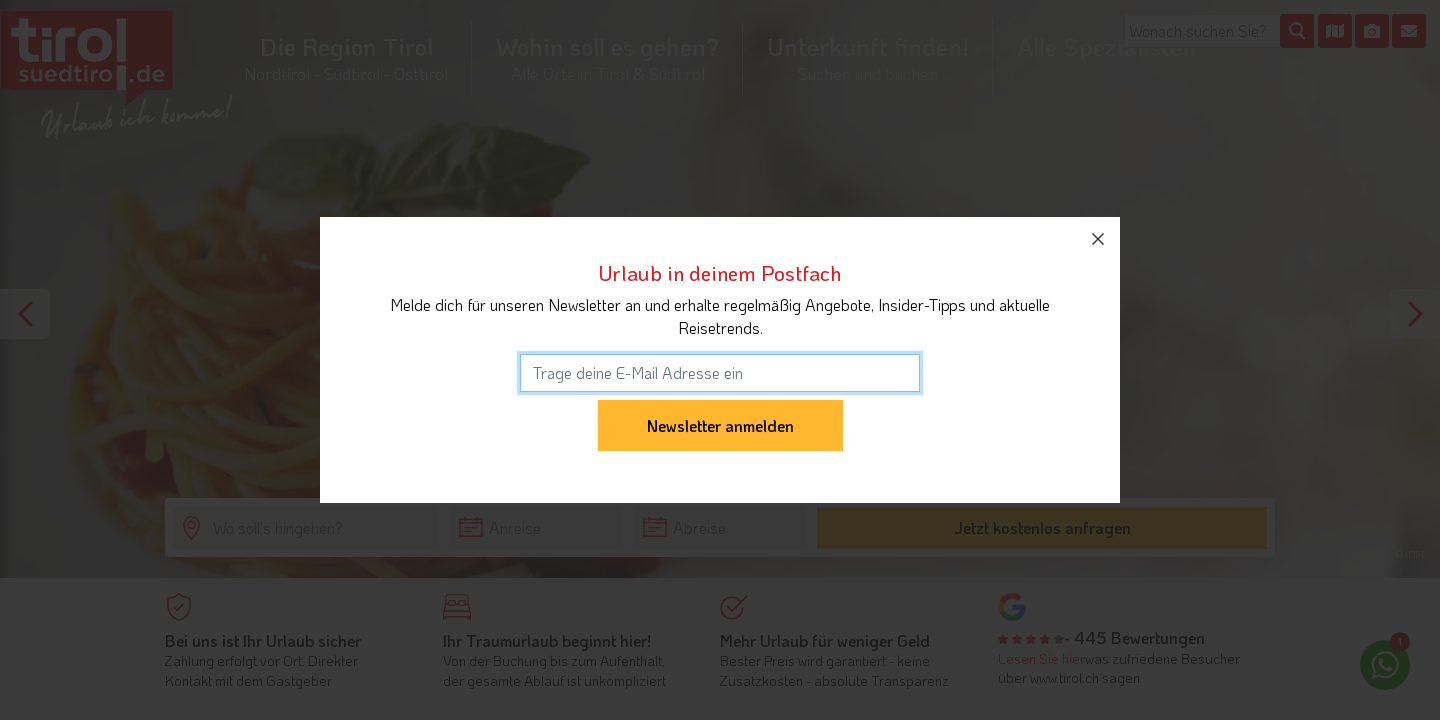 scroll, scrollTop: 0, scrollLeft: 0, axis: both 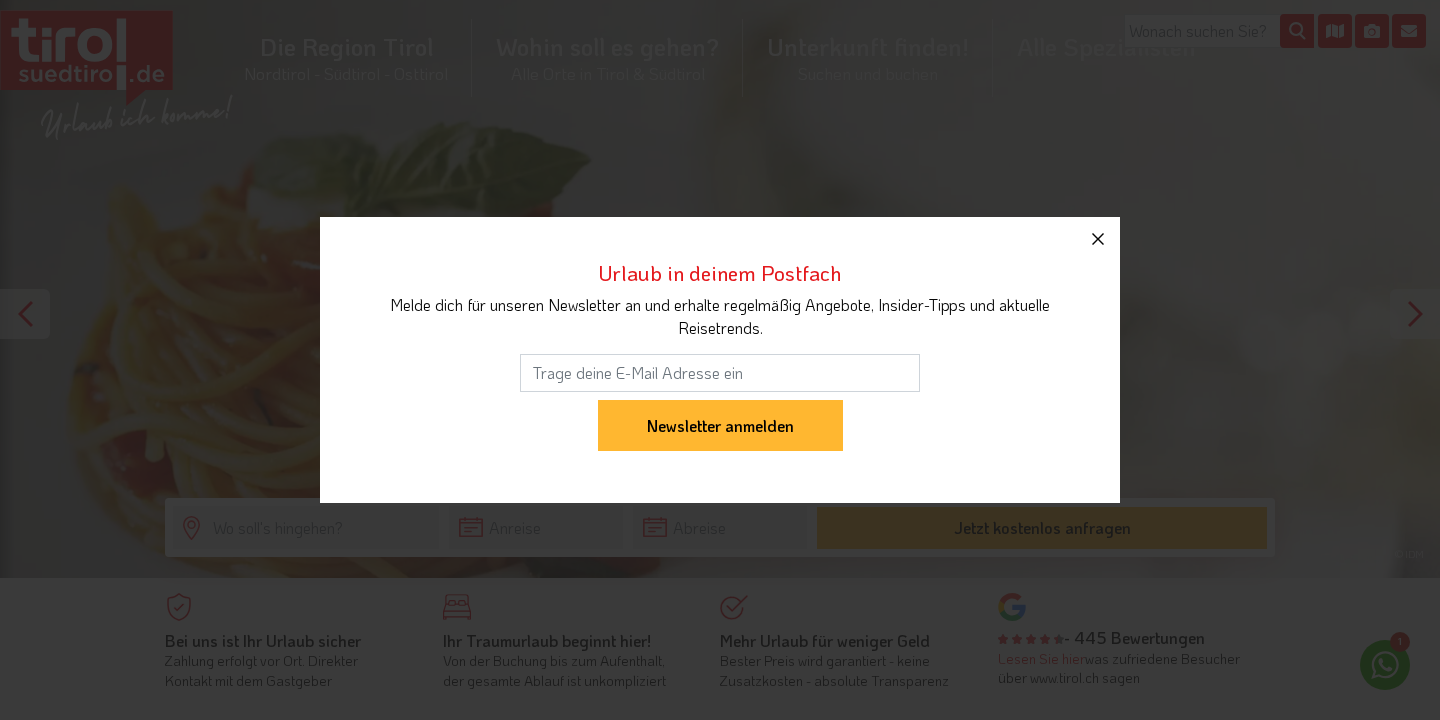 click 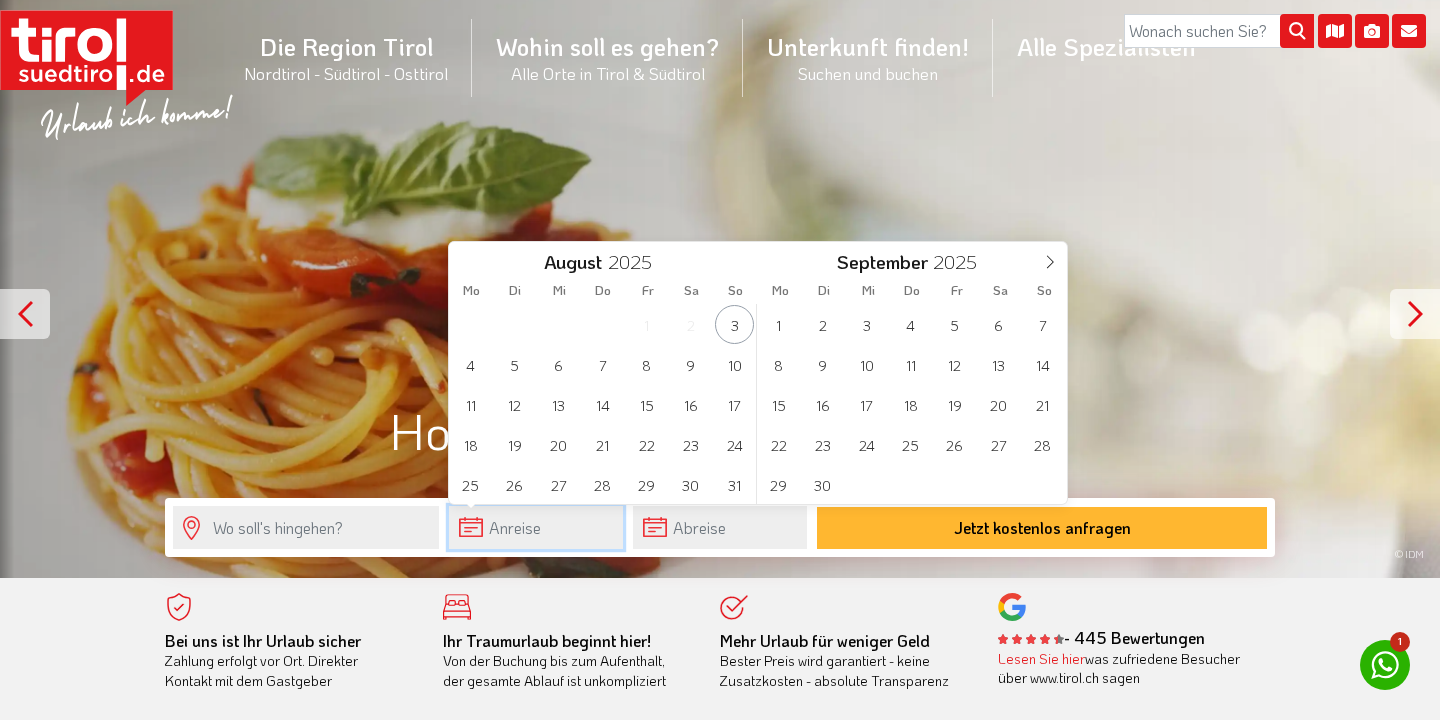 click at bounding box center (536, 527) 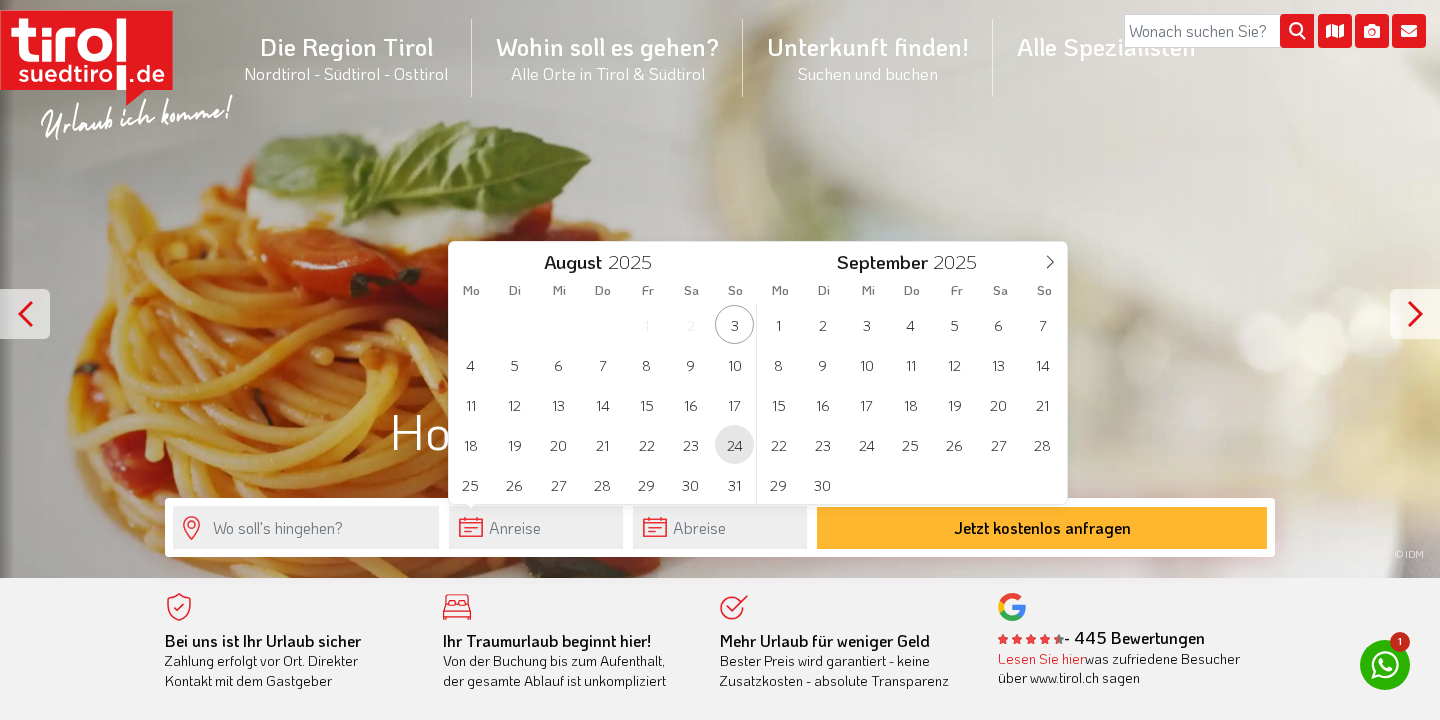 click on "24" at bounding box center [734, 444] 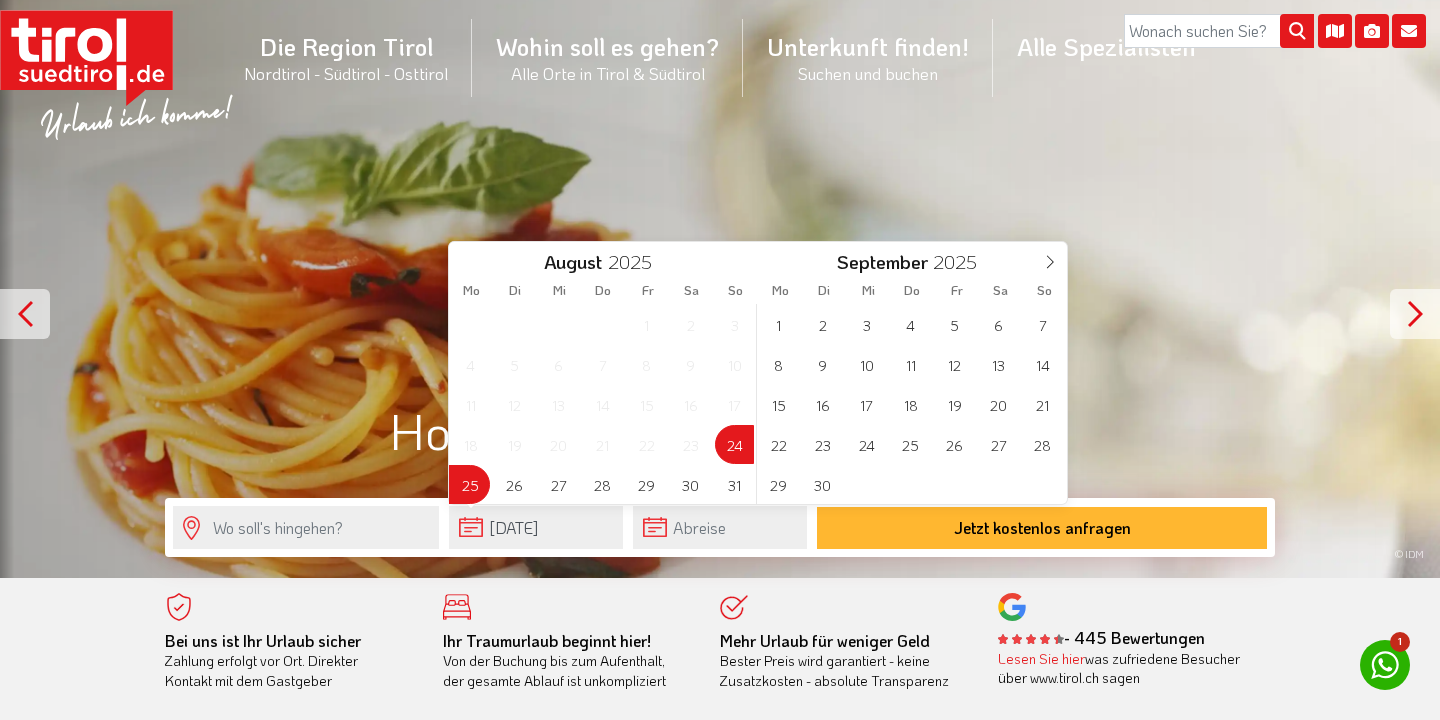 click on "25" at bounding box center (470, 484) 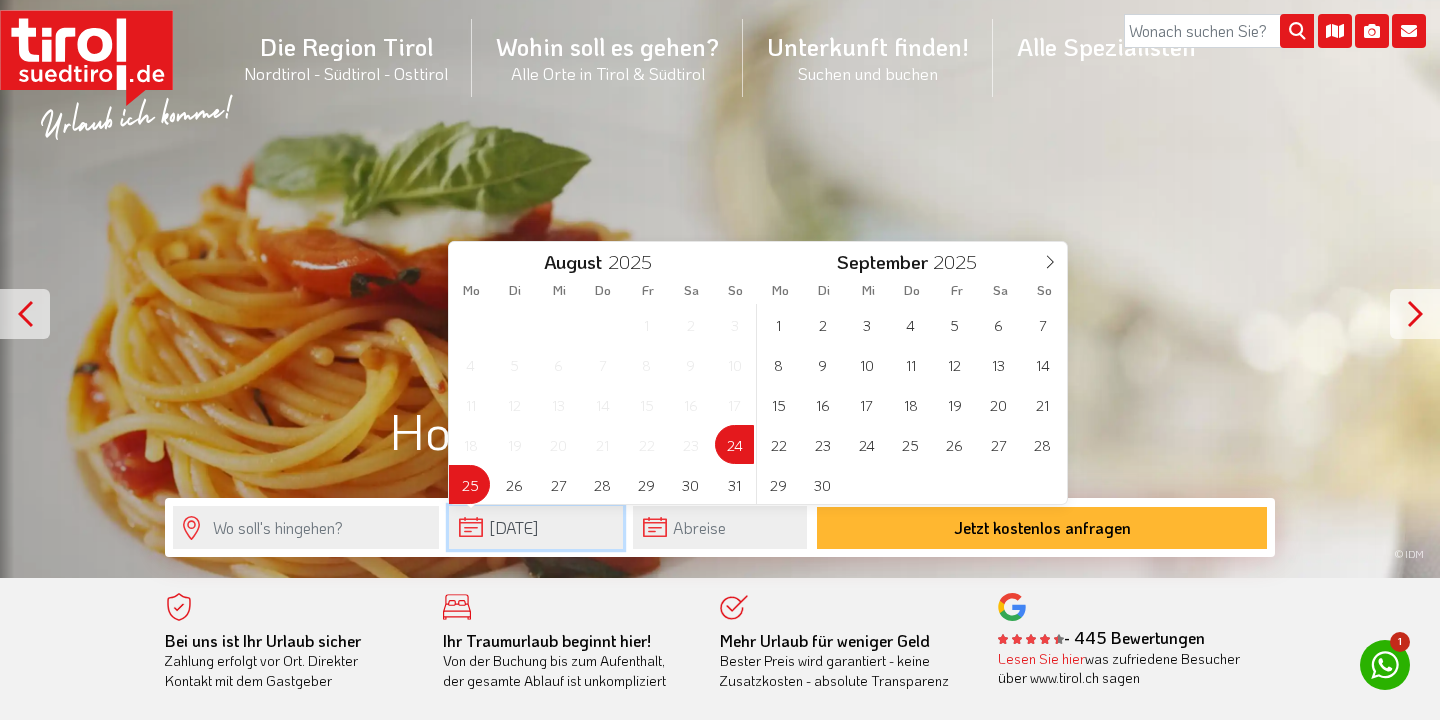 type on "[DATE]" 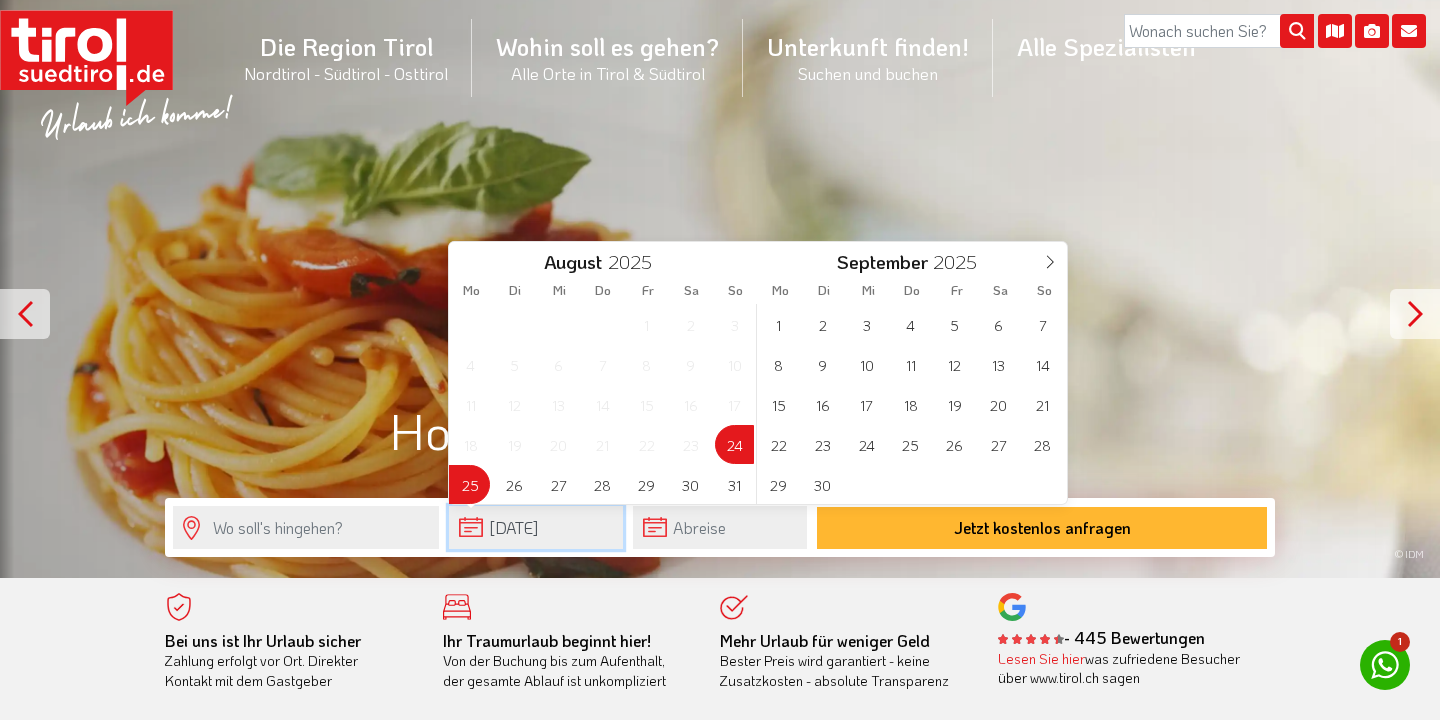 type on "[DATE]" 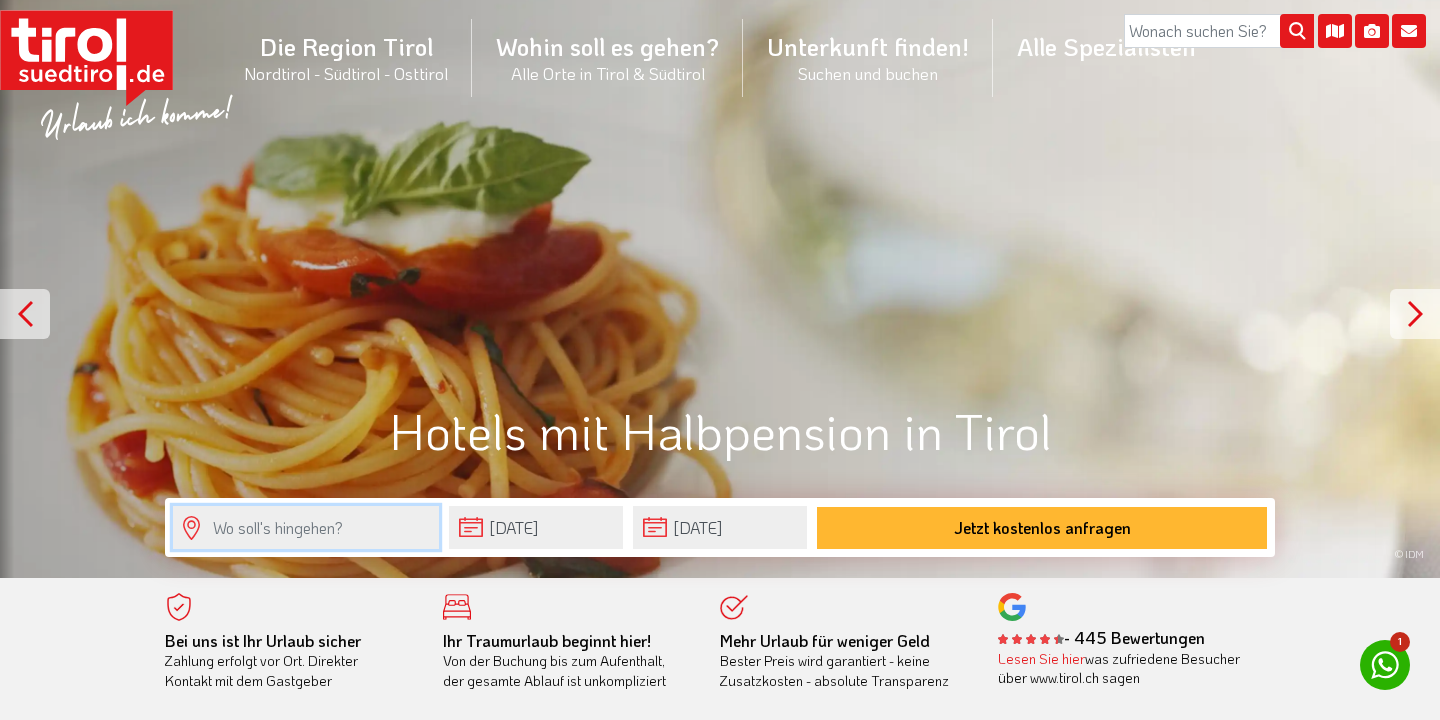 click at bounding box center [306, 527] 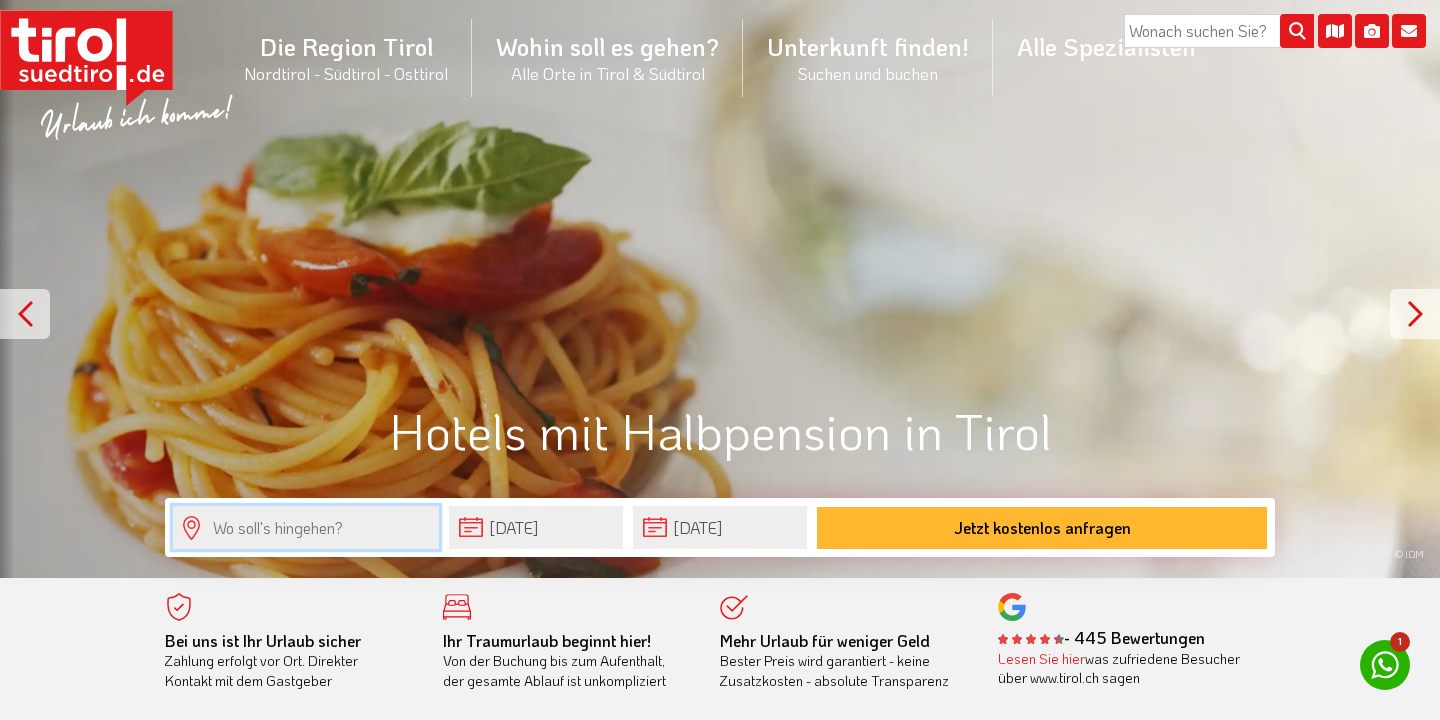 type on "s" 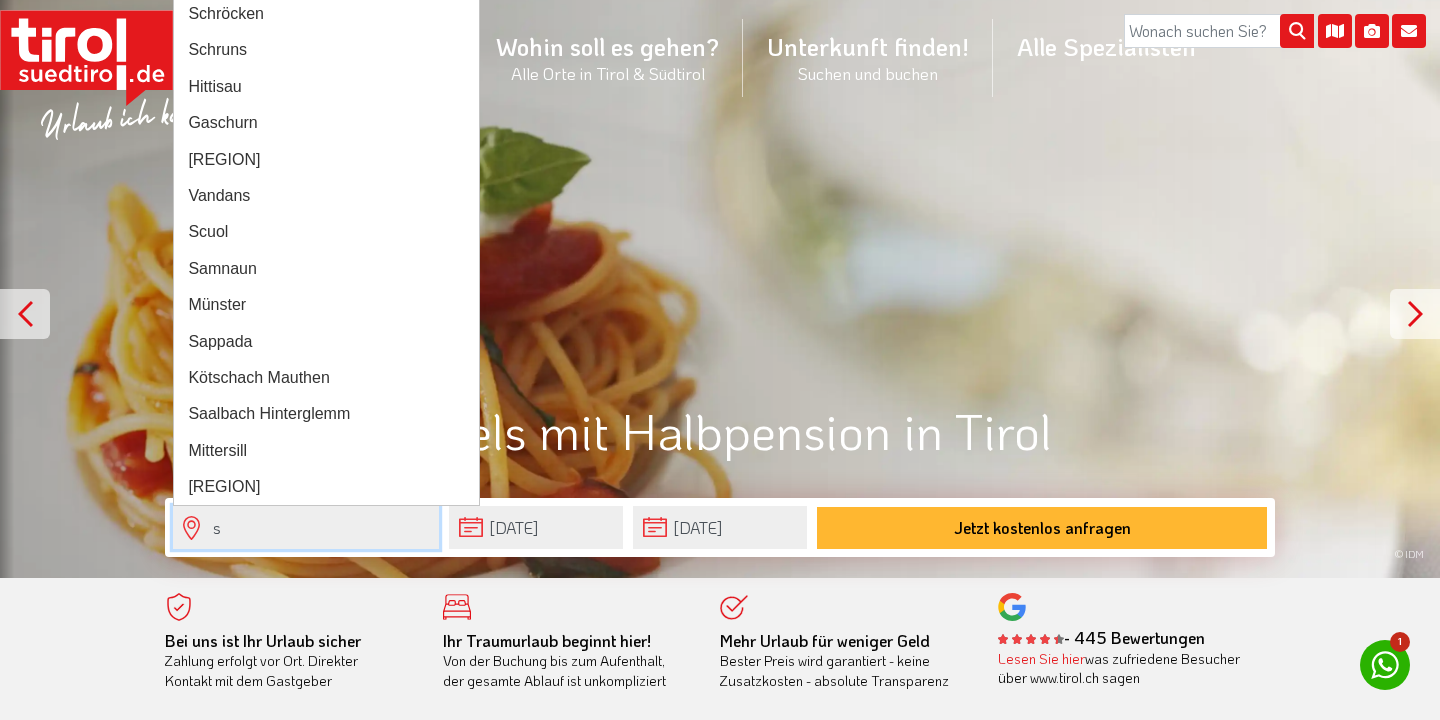 type 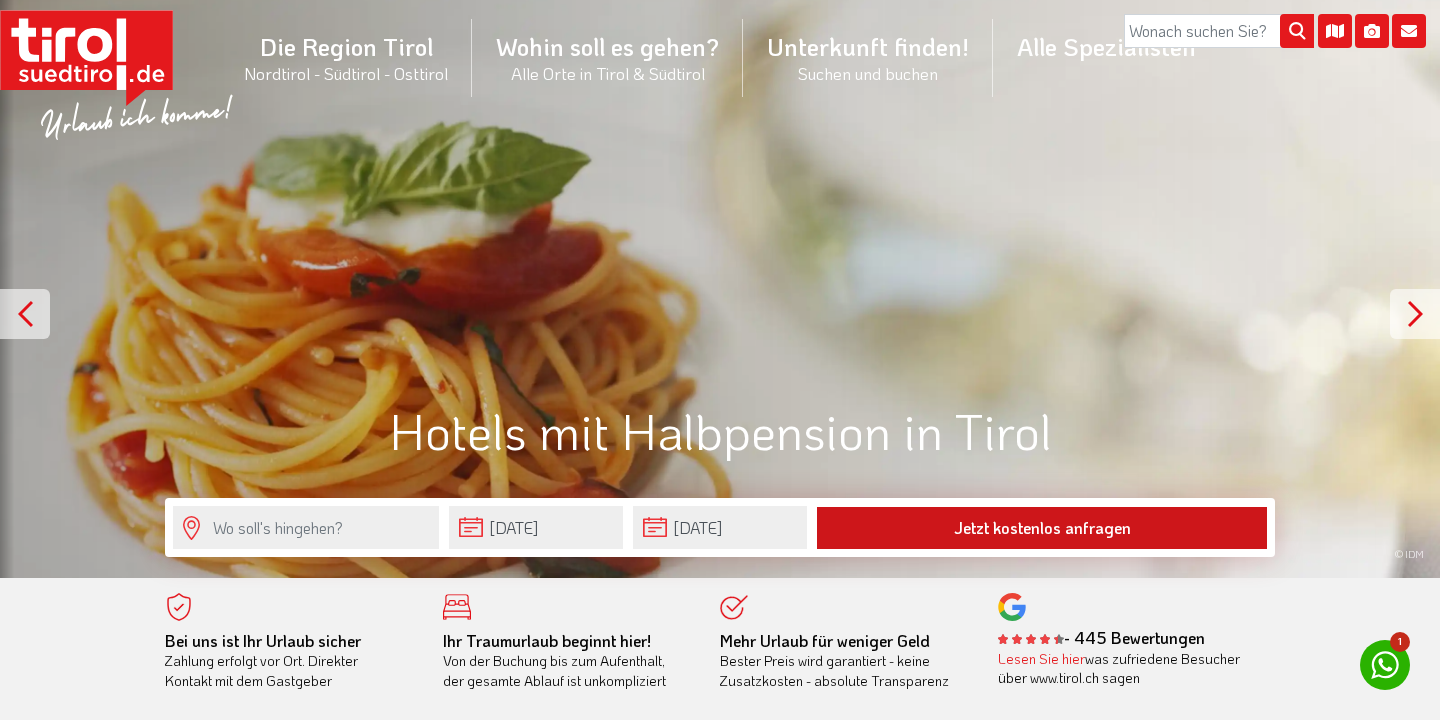 click on "Jetzt kostenlos anfragen" at bounding box center [1042, 528] 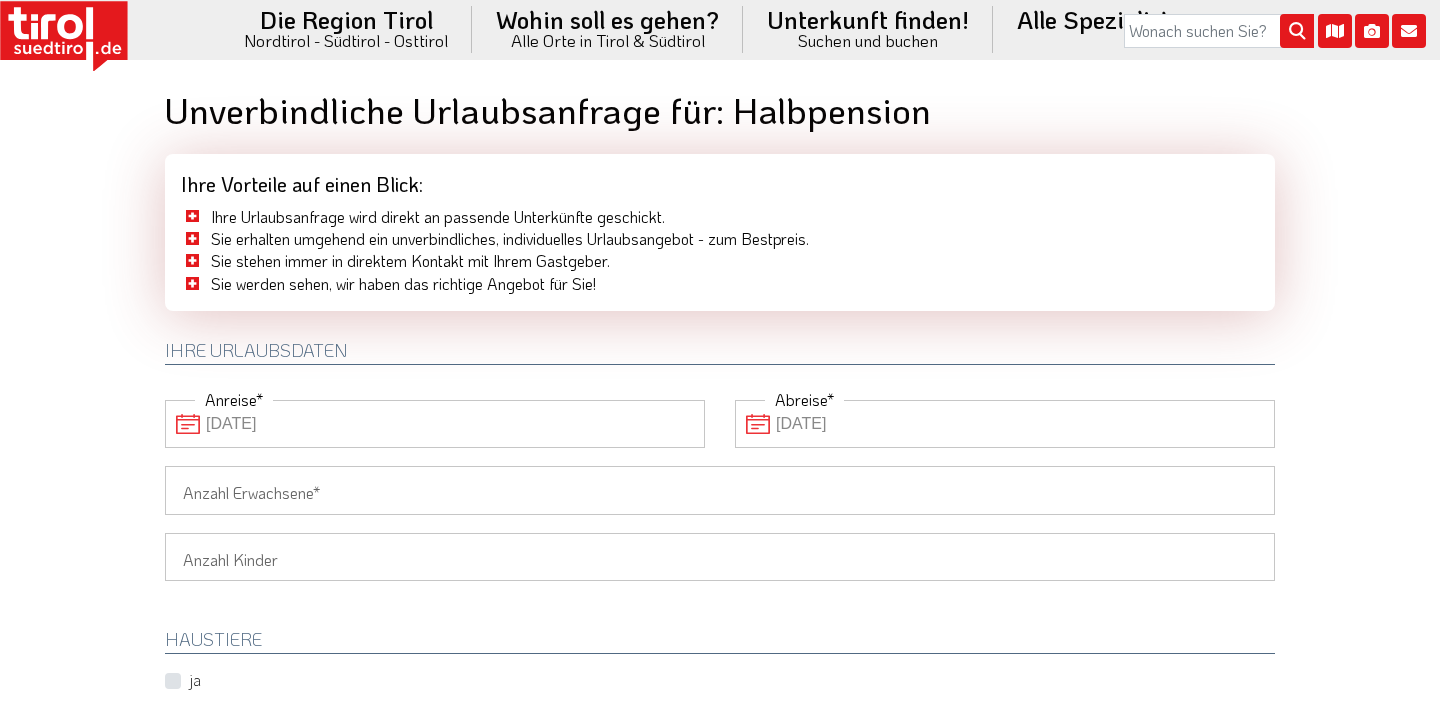 scroll, scrollTop: 0, scrollLeft: 0, axis: both 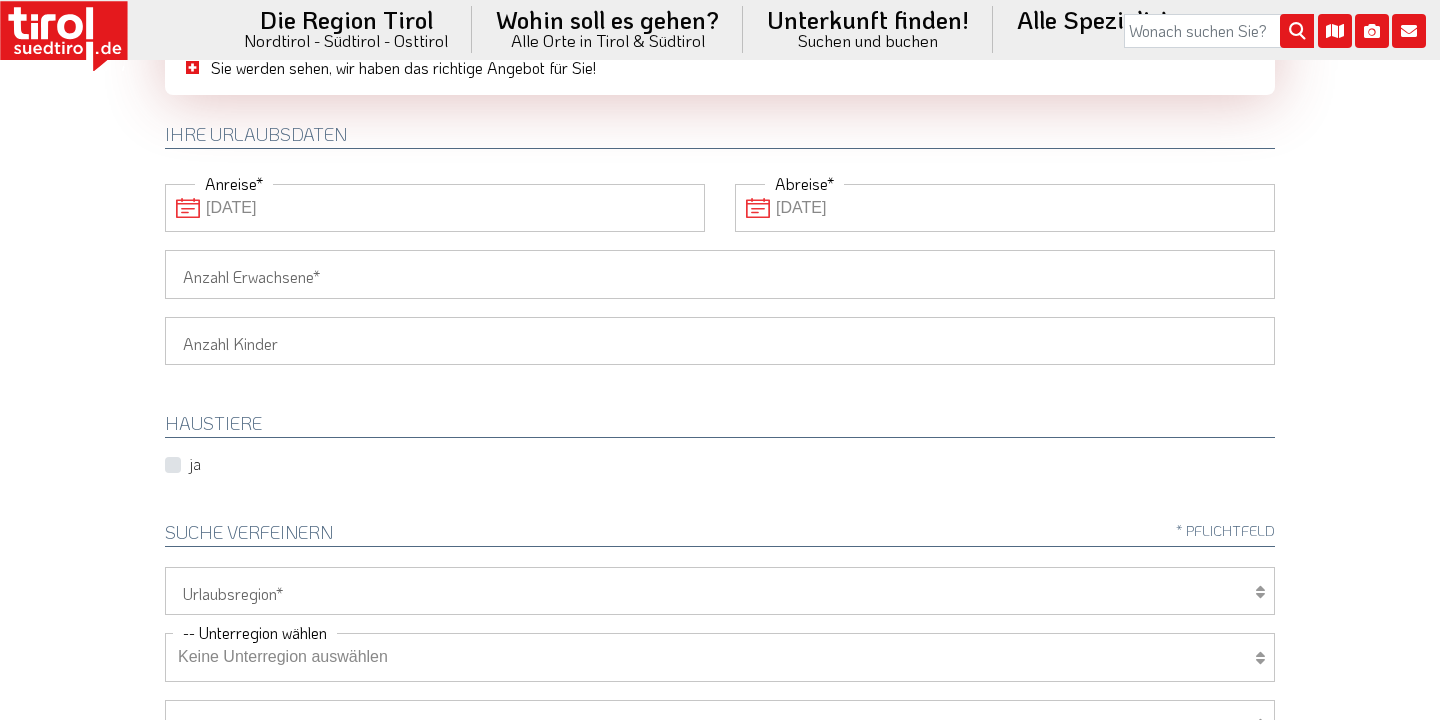 click on "Anzahl Erwachsene" at bounding box center [720, 283] 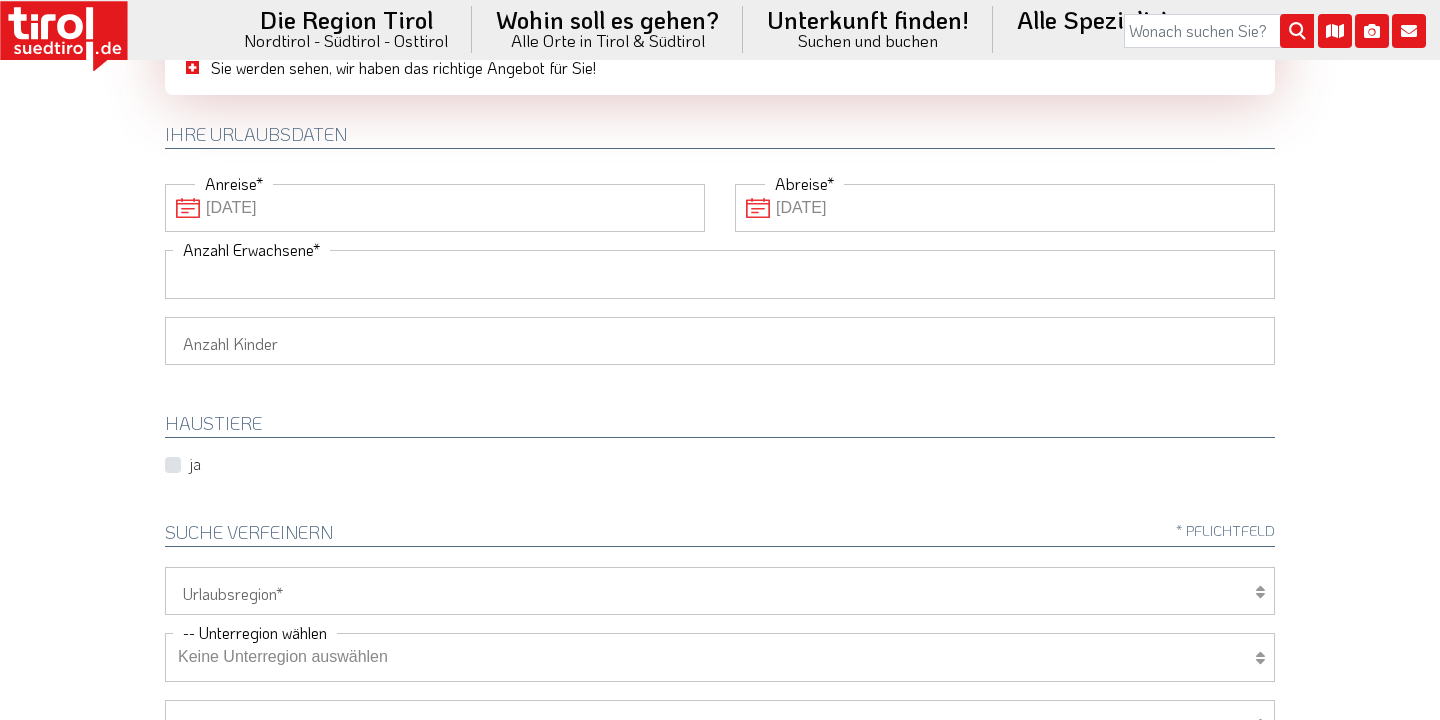 click on "Anzahl Erwachsene" at bounding box center (720, 274) 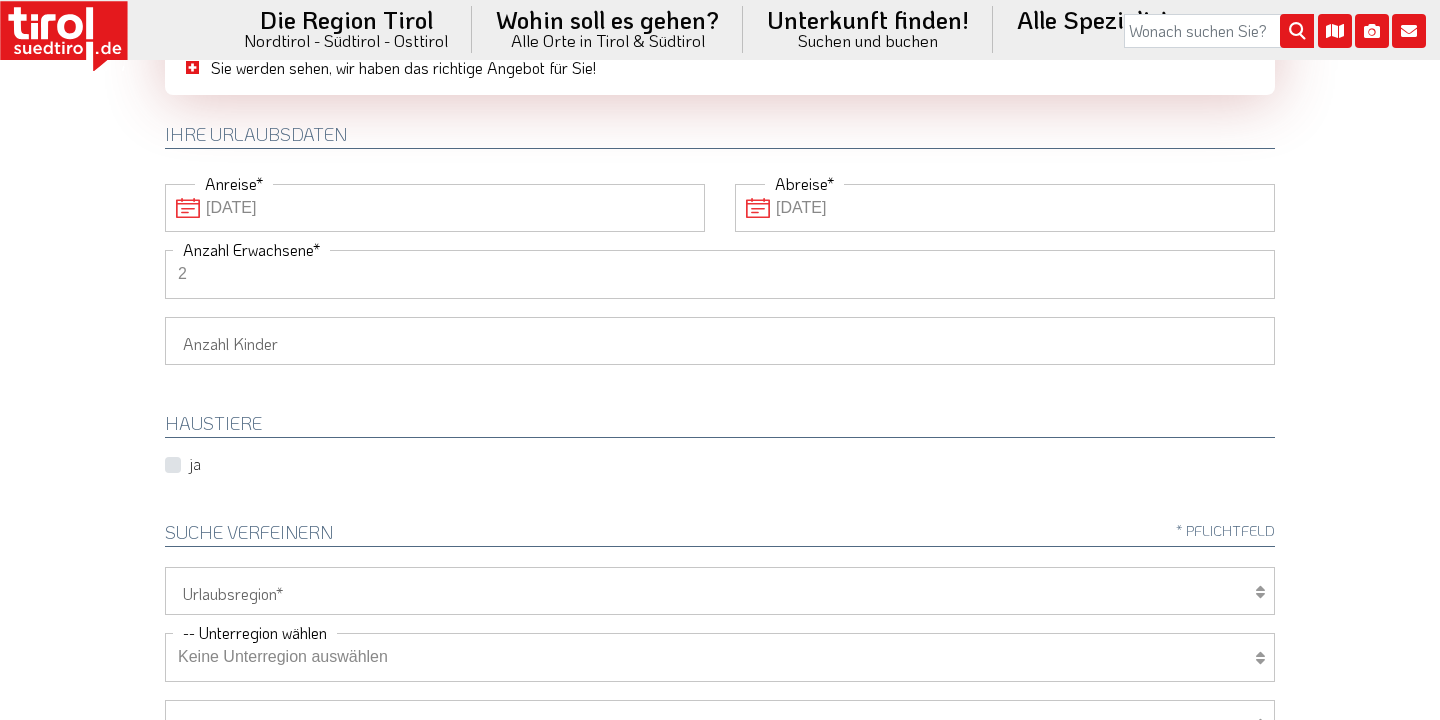 type on "2" 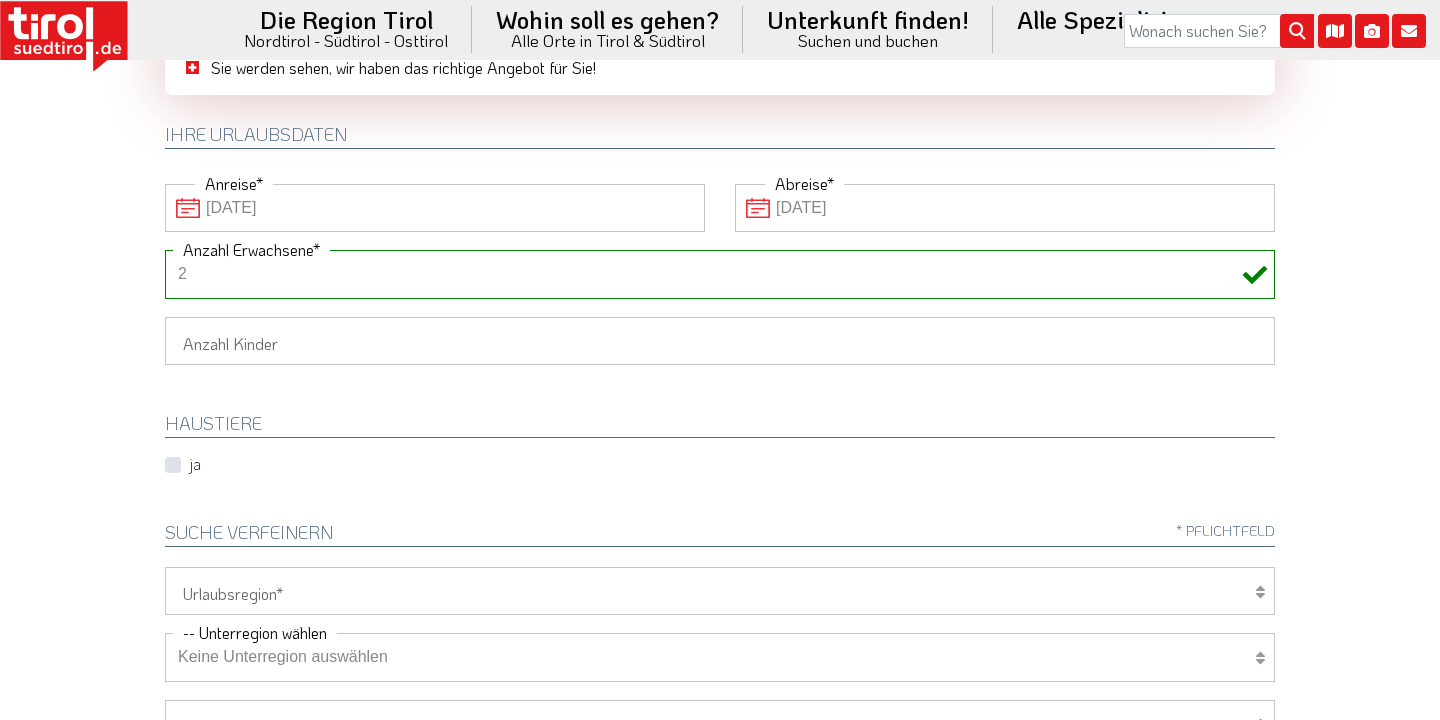 click on "1
2
3
4
5
6" at bounding box center [720, 341] 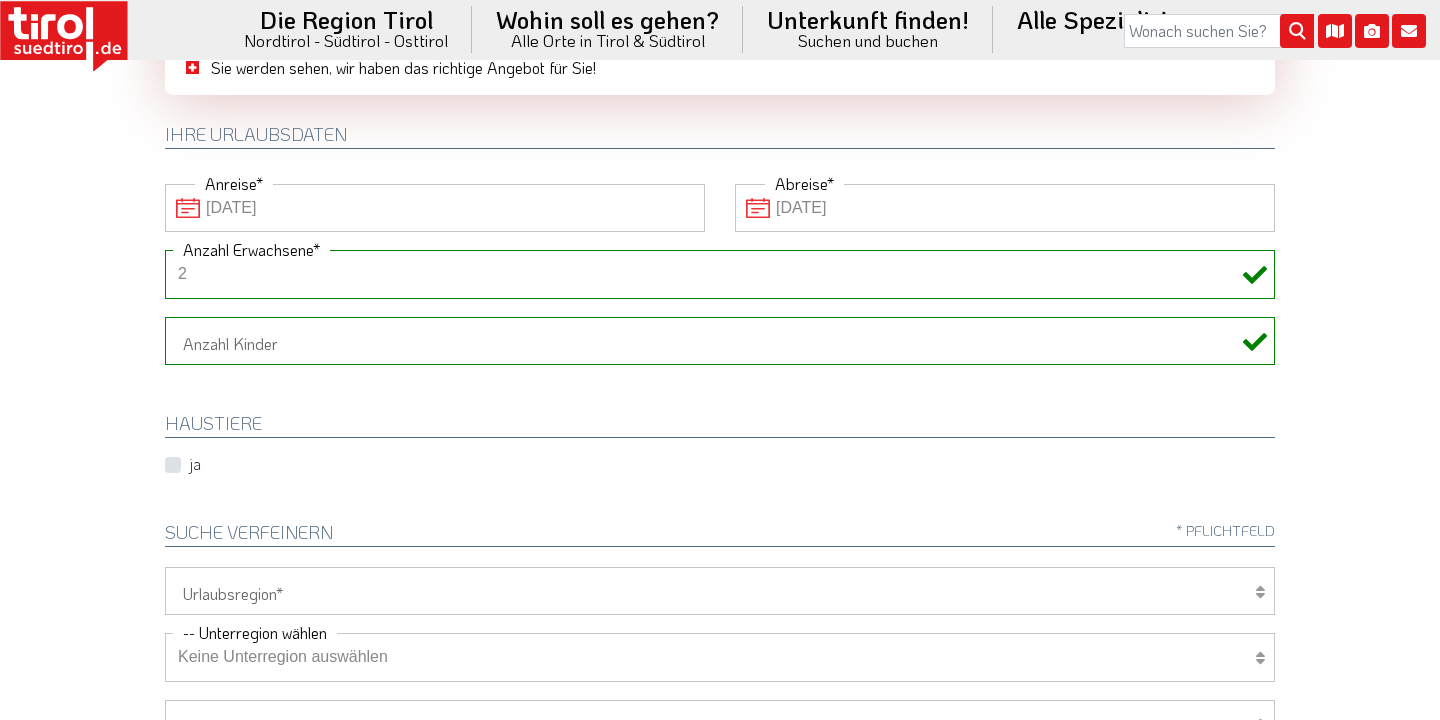 click on "HAUSTIERE
ja" at bounding box center (720, 430) 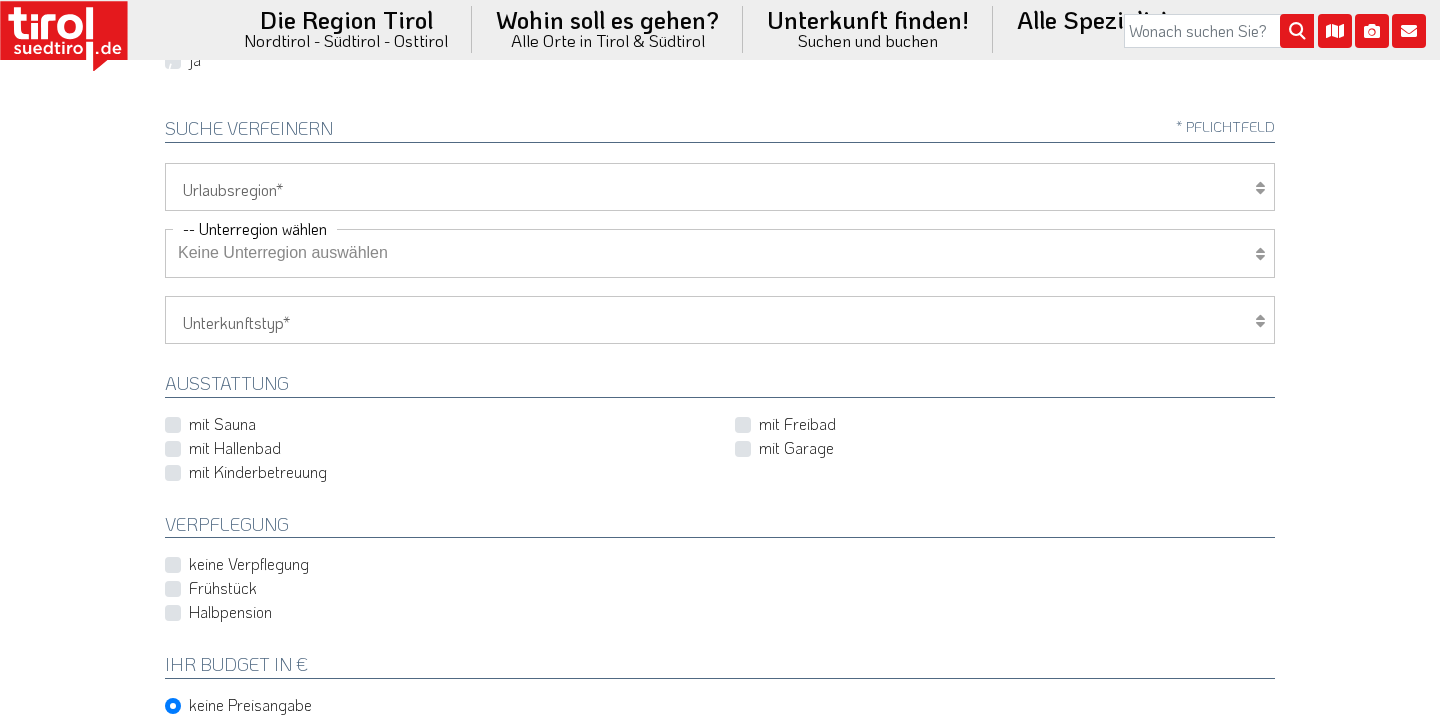 scroll, scrollTop: 696, scrollLeft: 0, axis: vertical 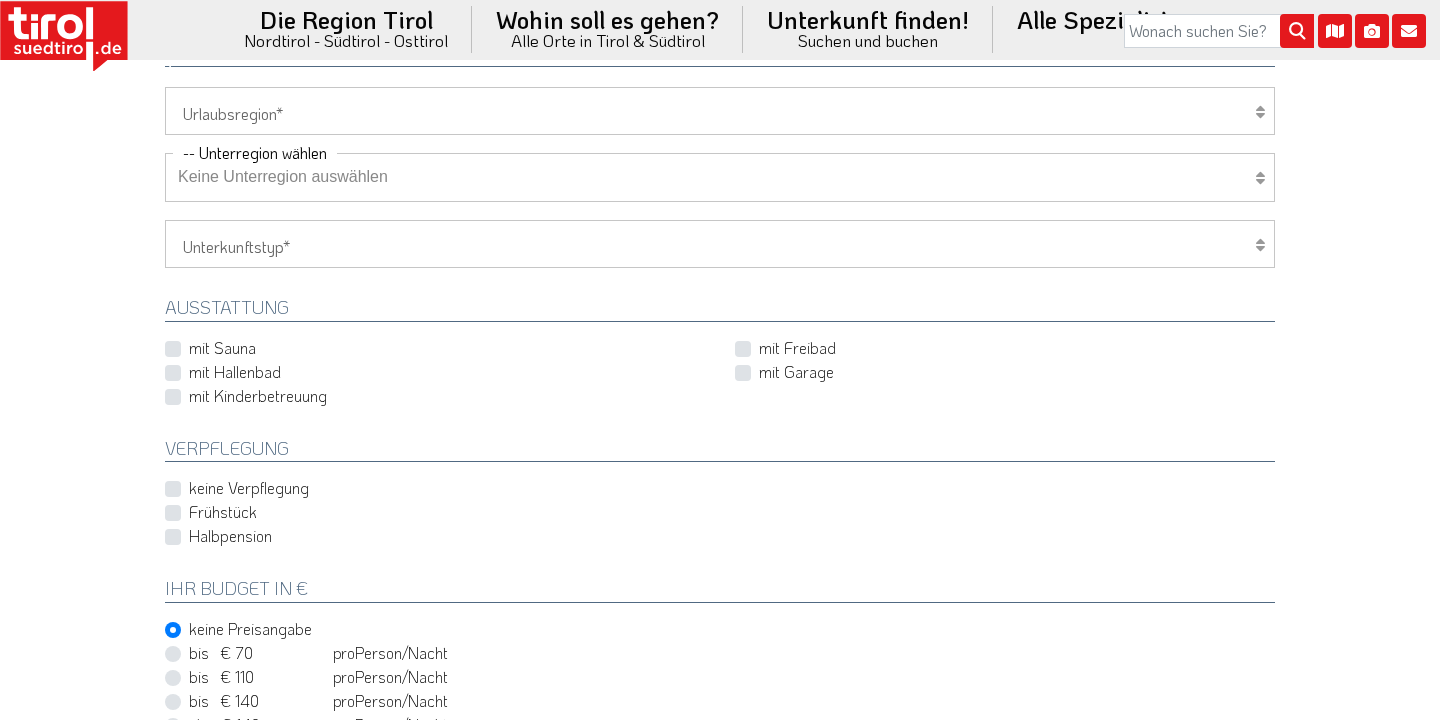 click on "Hotel 1-3 Sterne
Hotel 4-5 Sterne
Ferienwohnung
Chalet/Ferienhaus
Bauernhöfe" at bounding box center [720, 244] 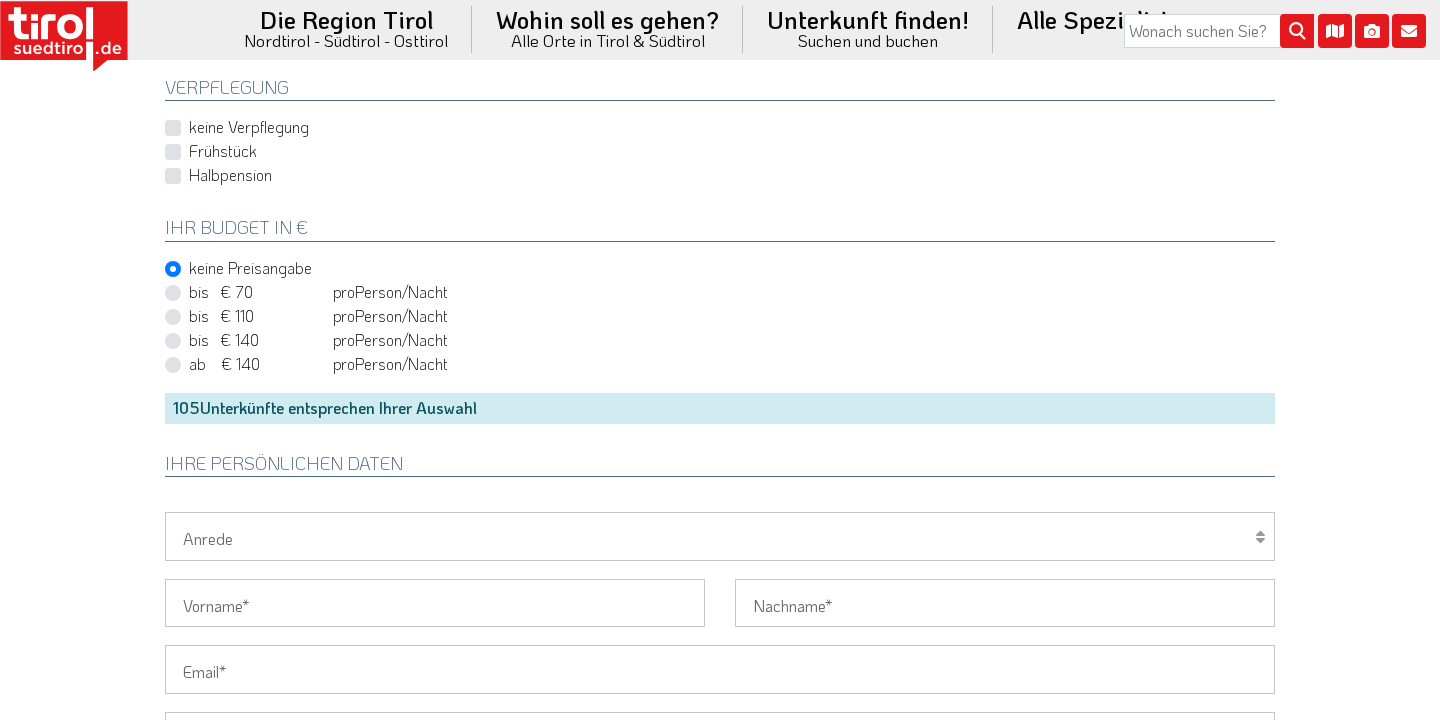 scroll, scrollTop: 1096, scrollLeft: 0, axis: vertical 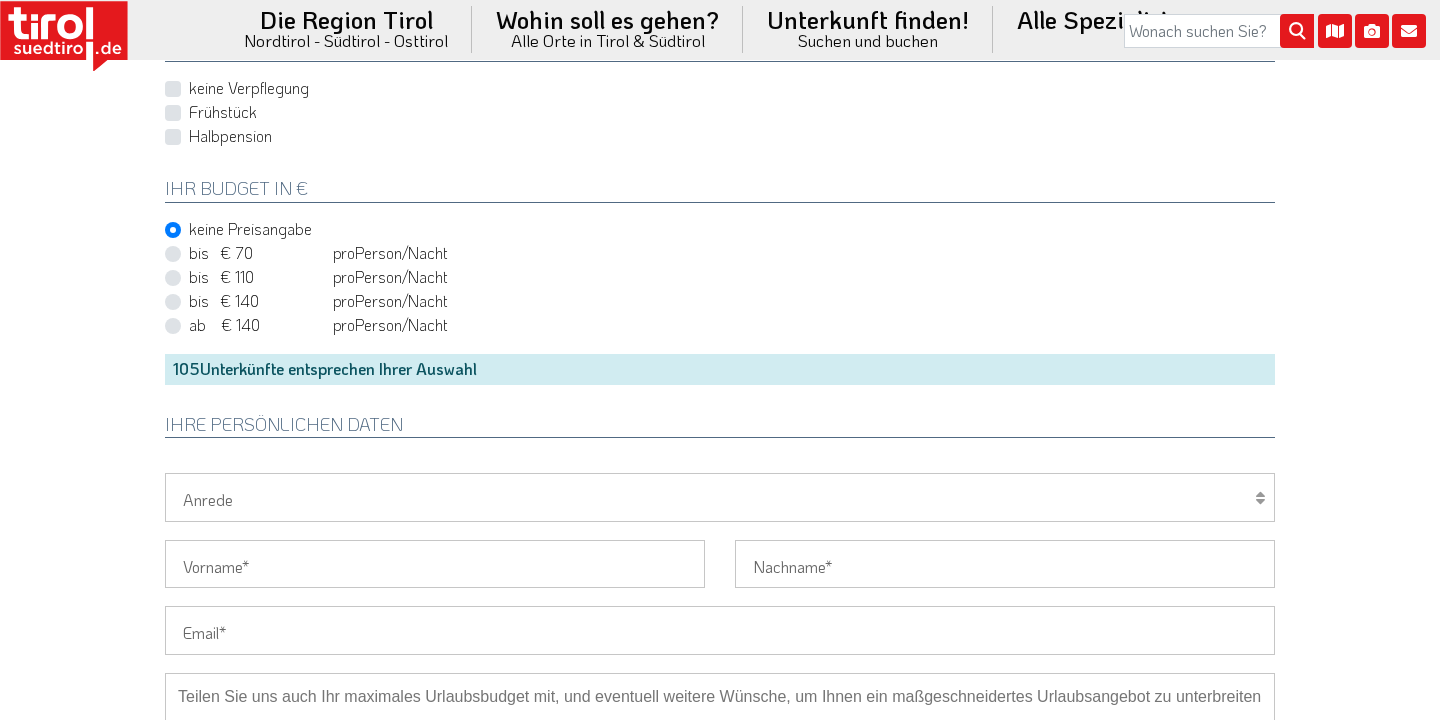 click on "Halbpension" at bounding box center (230, 136) 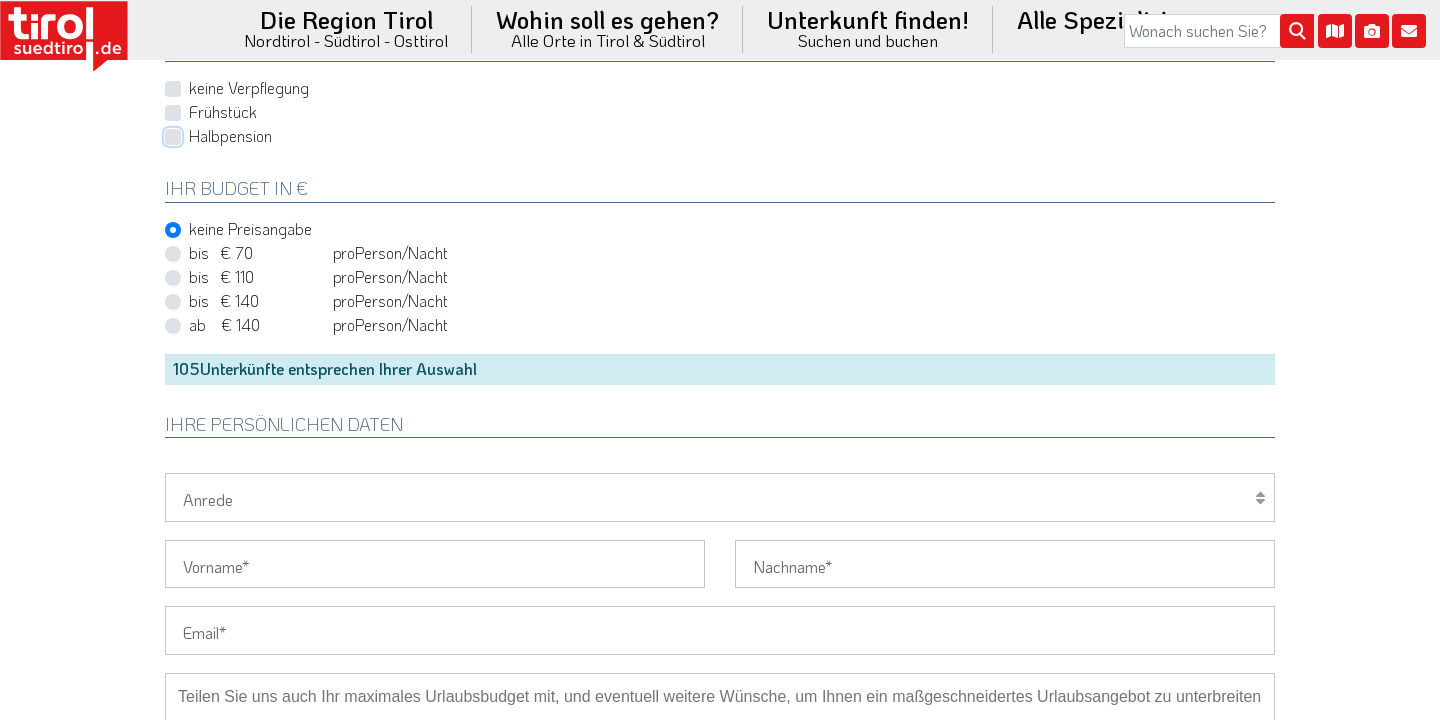 click on "Halbpension" at bounding box center (724, 136) 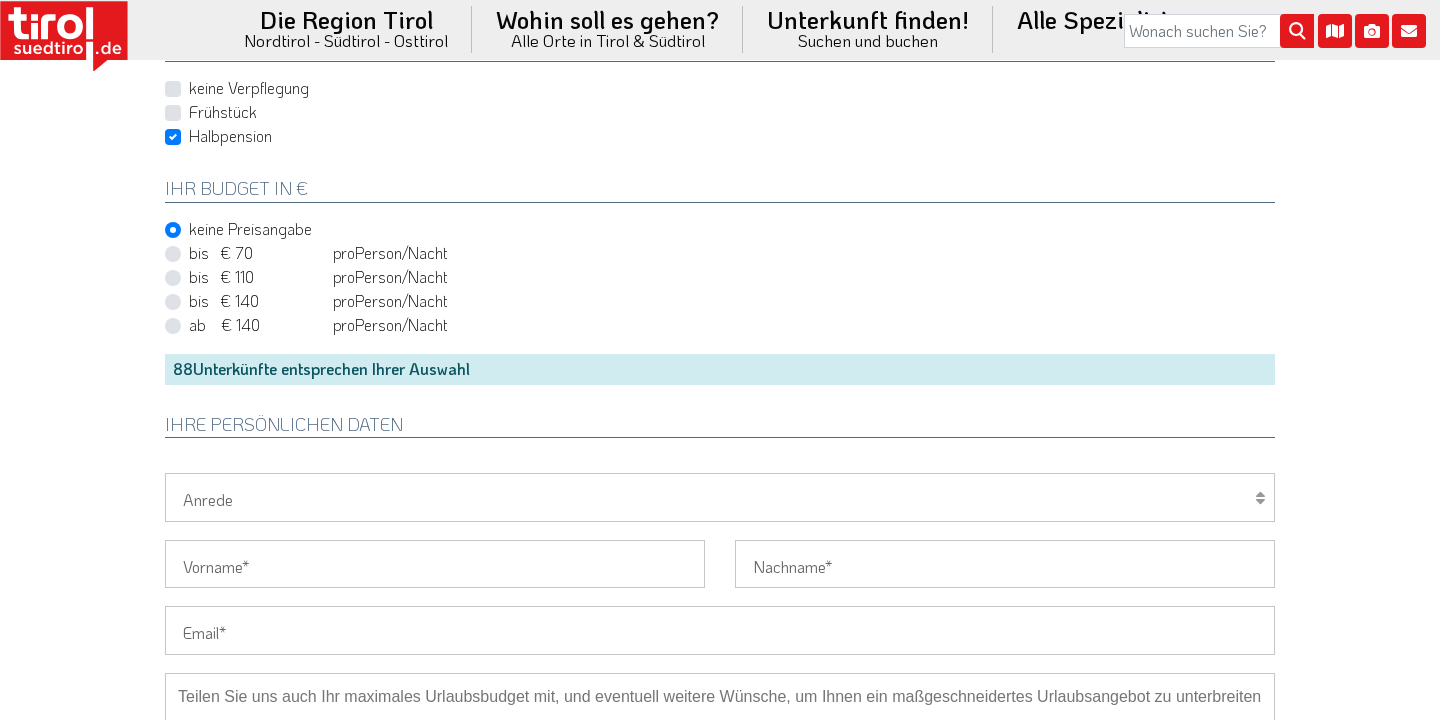 click on "bis   € 110" at bounding box center (259, 277) 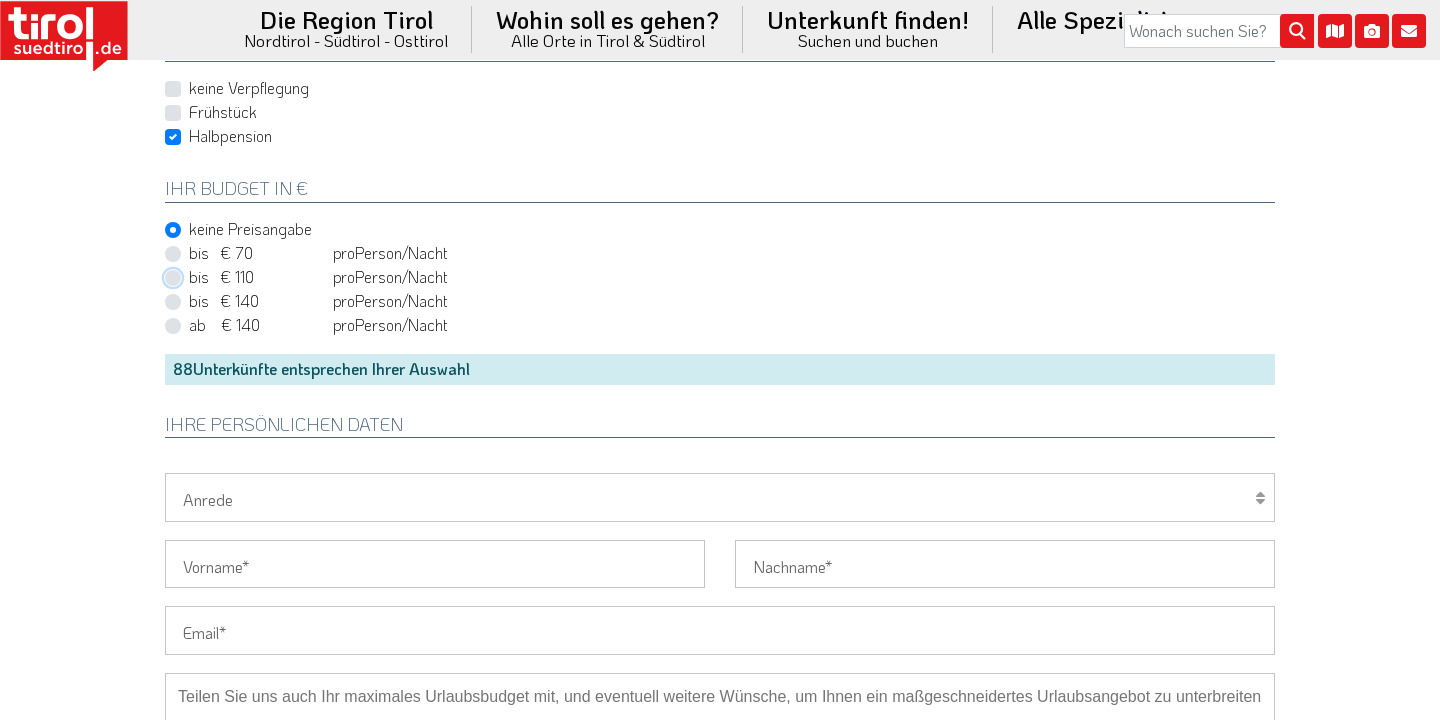 click on "bis   € 110   bis  CHF 103  pro  Person Einheit /Nacht" at bounding box center [724, 277] 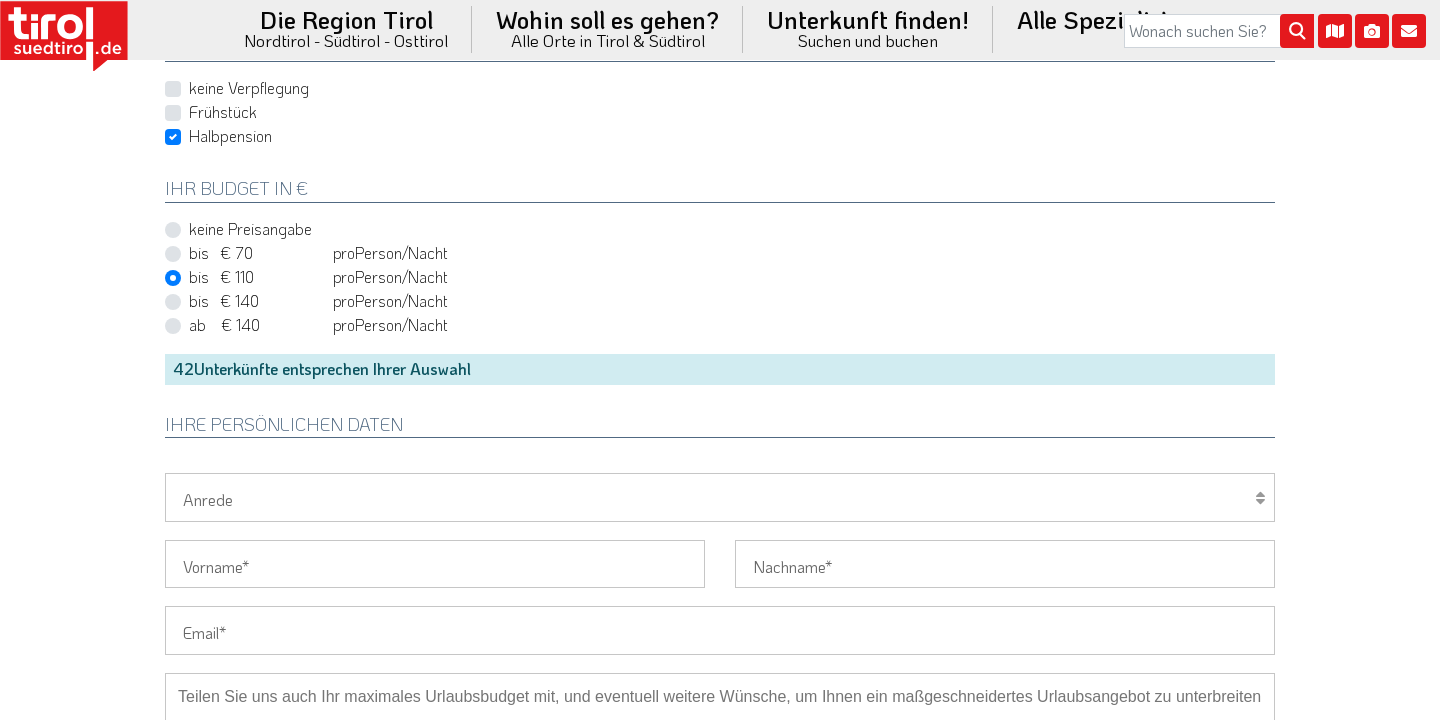 click on "Die Region Tirol  Nordtirol - Südtirol - Osttirol
Tirol/Nordtirol" at bounding box center (720, -736) 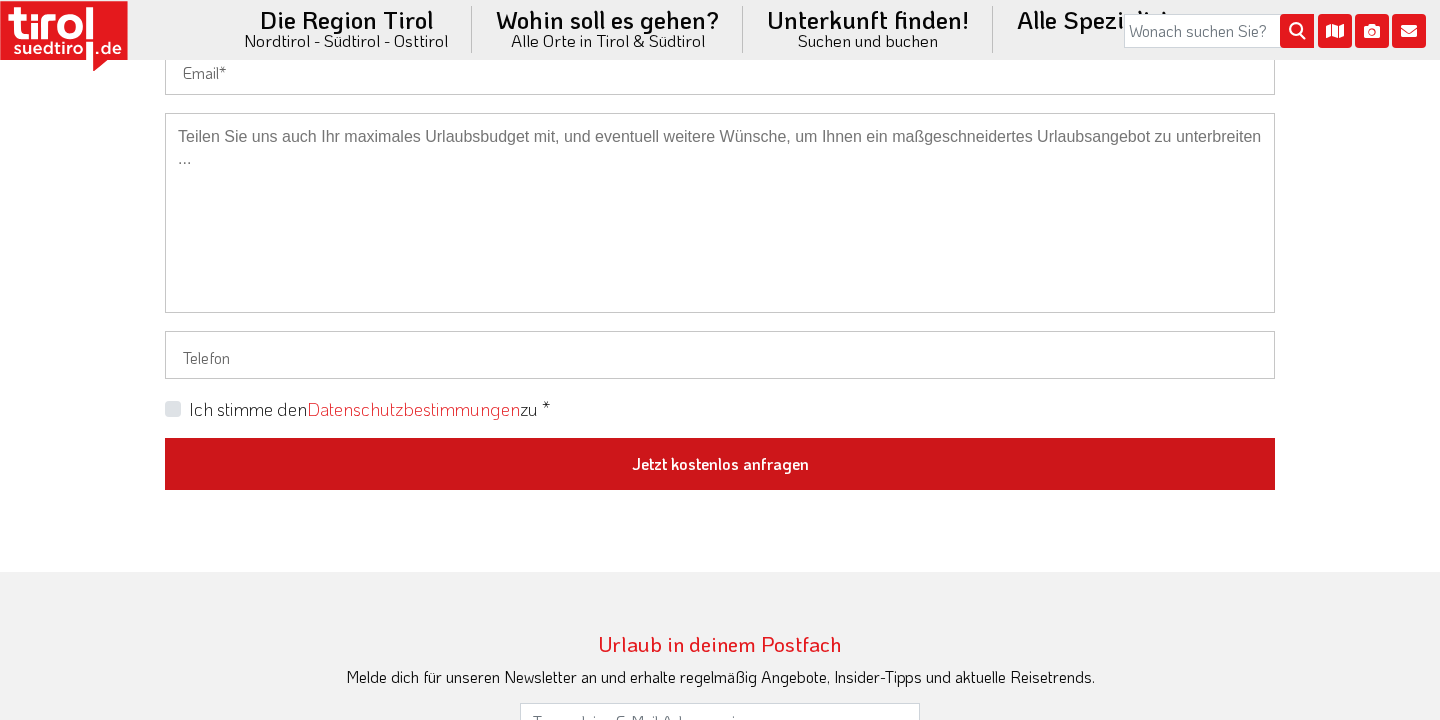 click on "Jetzt kostenlos anfragen" at bounding box center [720, 464] 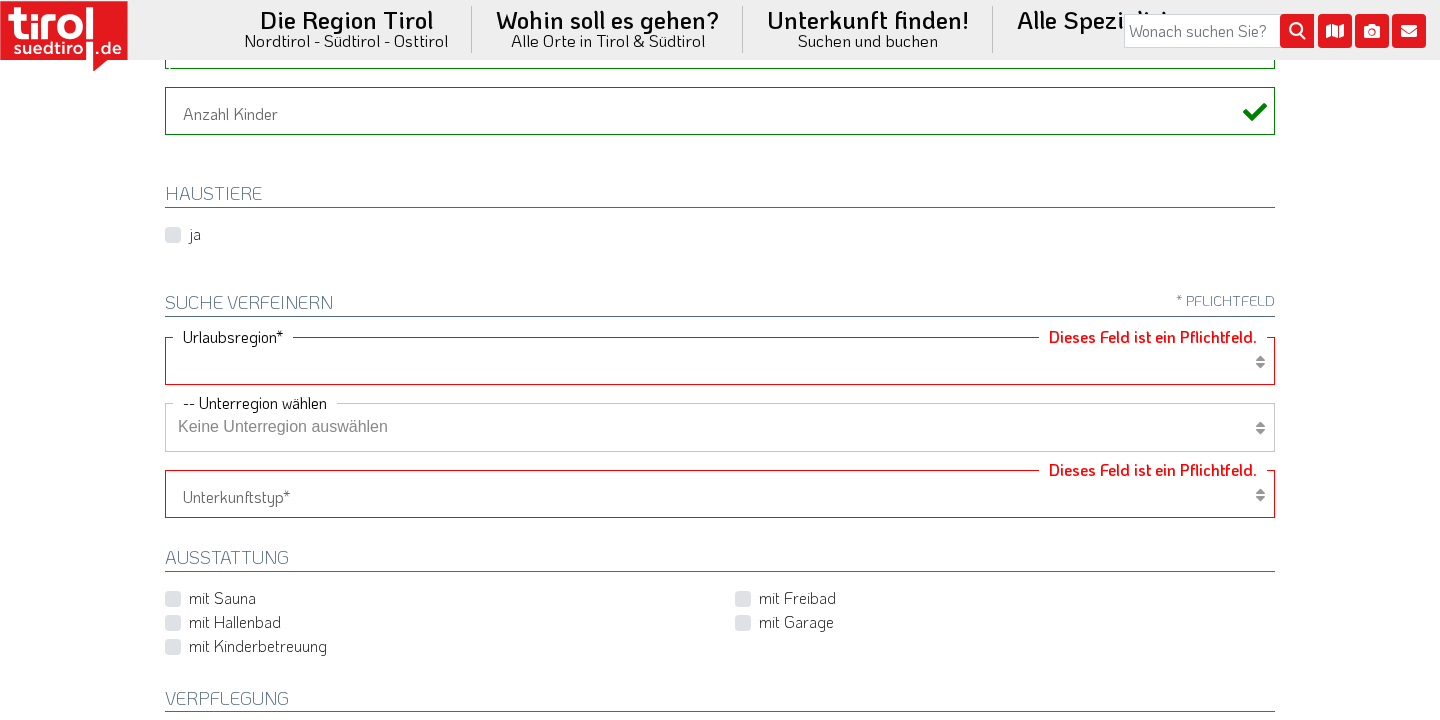 click on "Tirol/Nordtirol
Osttirol
Südtirol
Tirols Nachbarn" at bounding box center (720, 361) 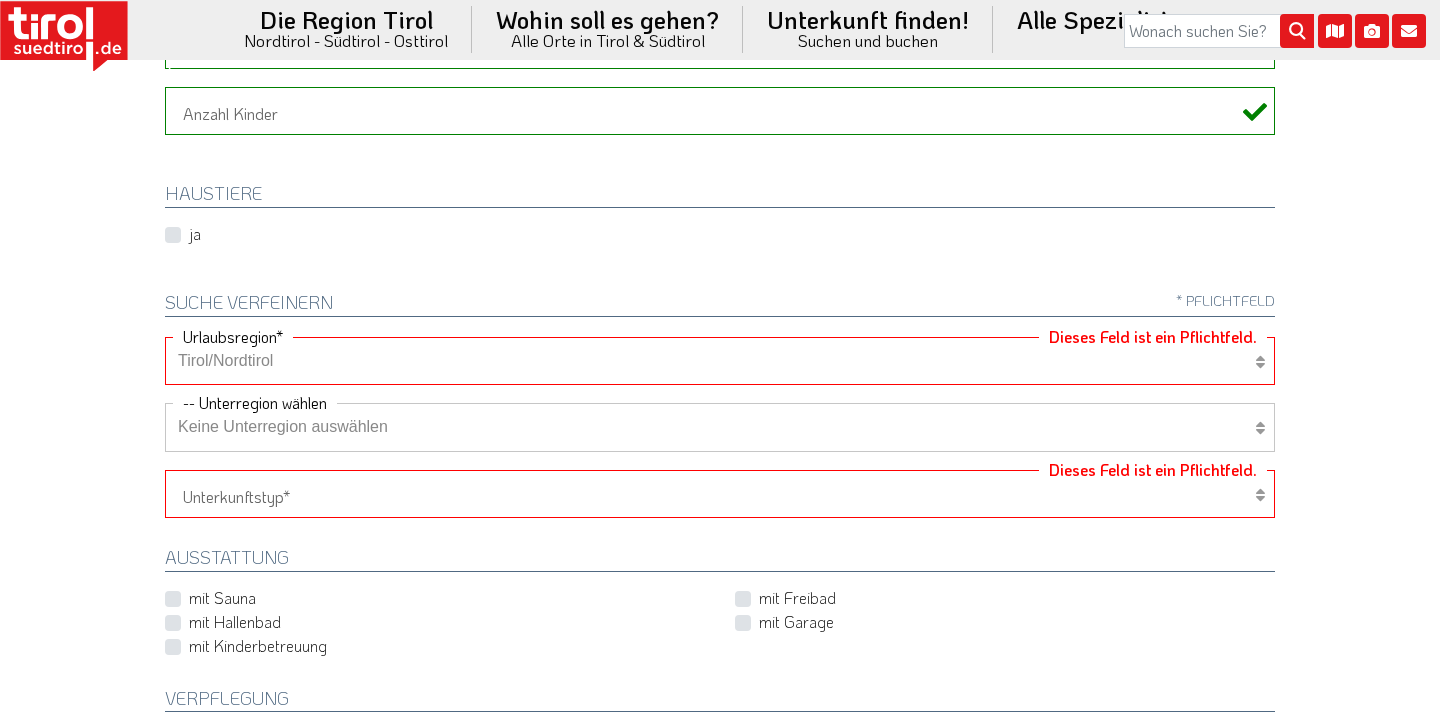 click on "Tirol/Nordtirol
Osttirol
Südtirol
Tirols Nachbarn" at bounding box center (720, 361) 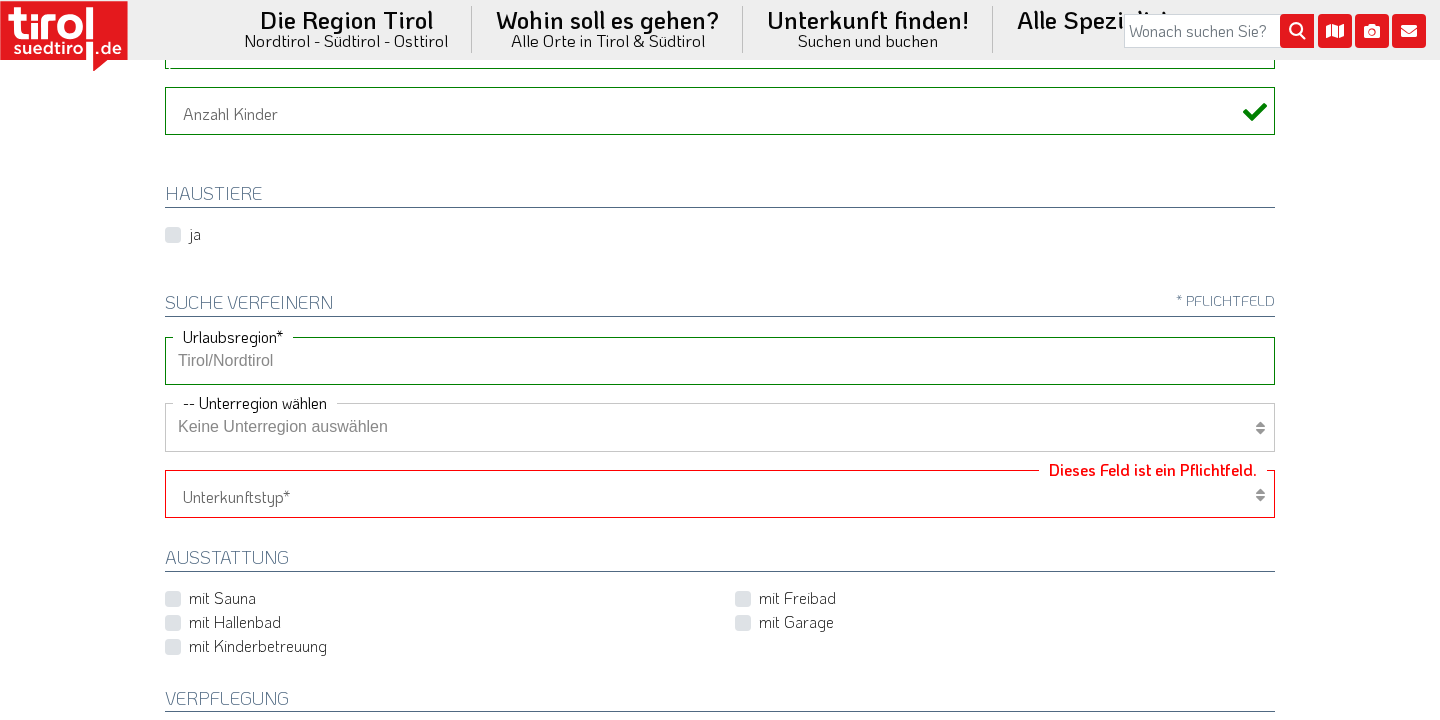 select on "7272" 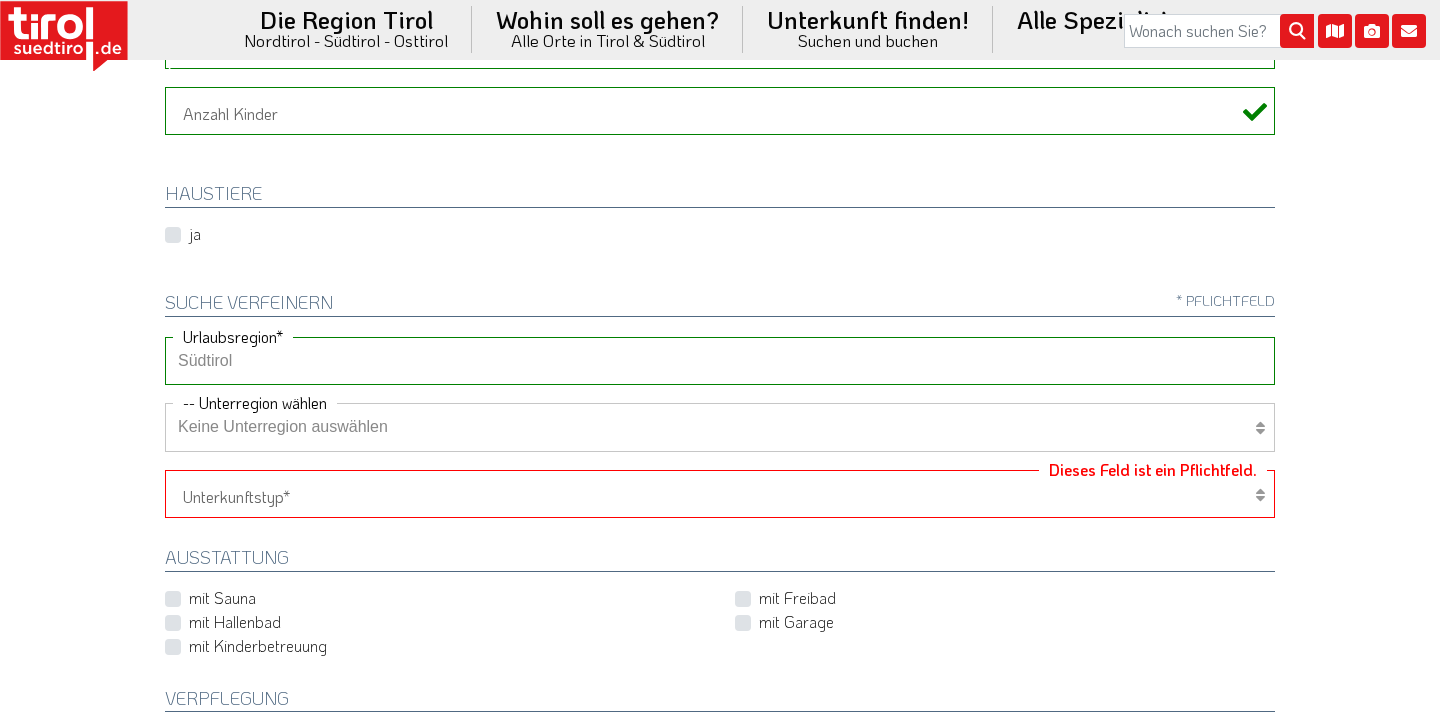 click on "Keine Unterregion auswählen
Achensee
Alpbachtal & Tiroler Seenland
Arlberg
Ferienregion Imst
Ferienregion Reutte
Hall-Wattens
Innsbruck und seine Feriendörfer
Kaiserwinkl
Kitzbühel
Kitzbüheler Alpen
Kufsteinerland
Lechtal
Seefeld    Ötztal" at bounding box center (720, 427) 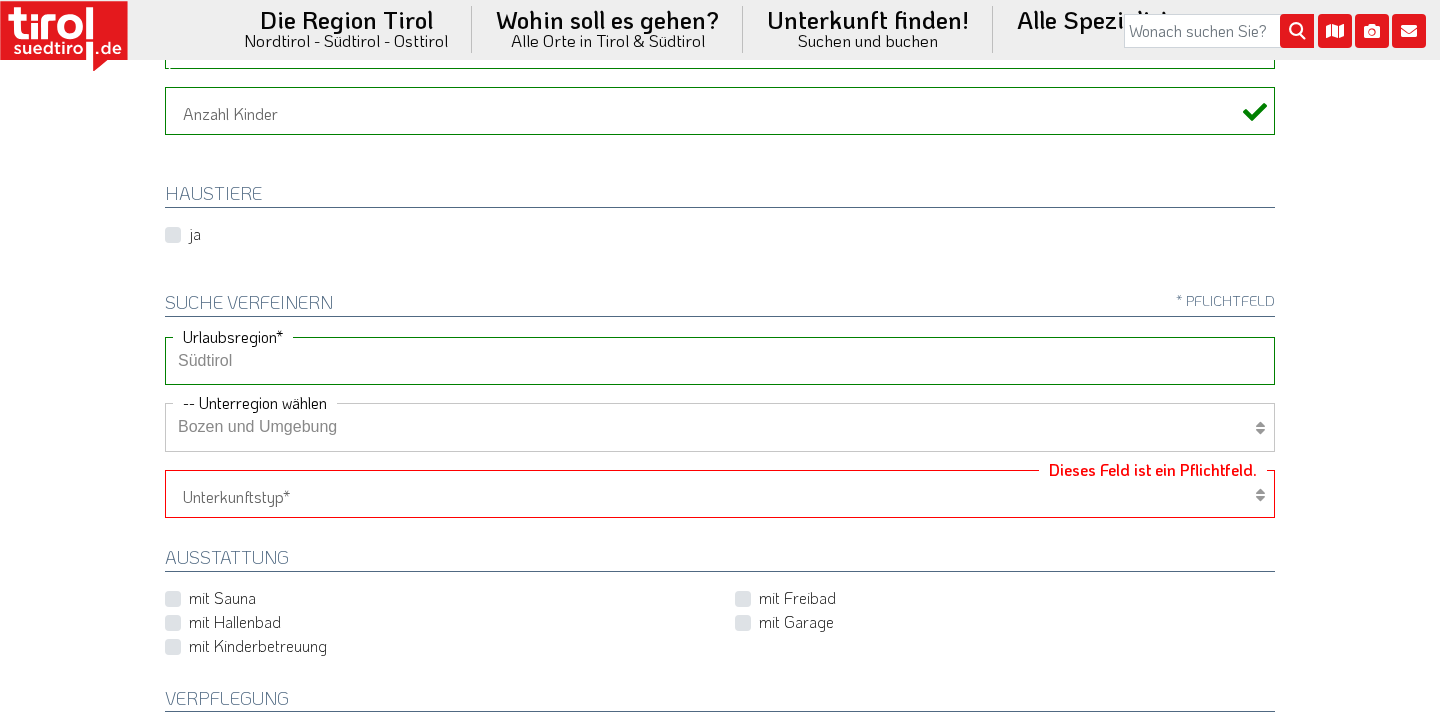 click on "Hotel 1-3 Sterne
Hotel 4-5 Sterne
Ferienwohnung
Chalet/Ferienhaus
Bauernhöfe" at bounding box center (720, 494) 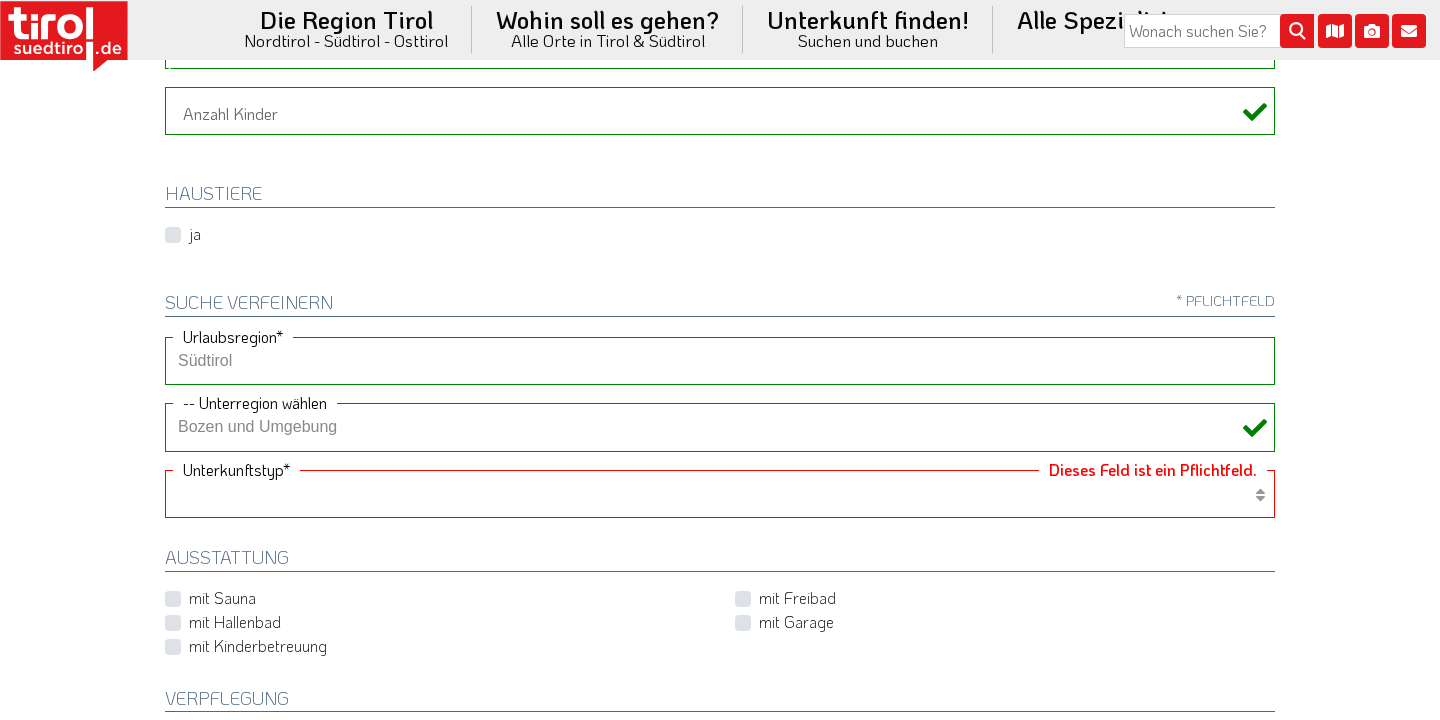 select on "1_4-5" 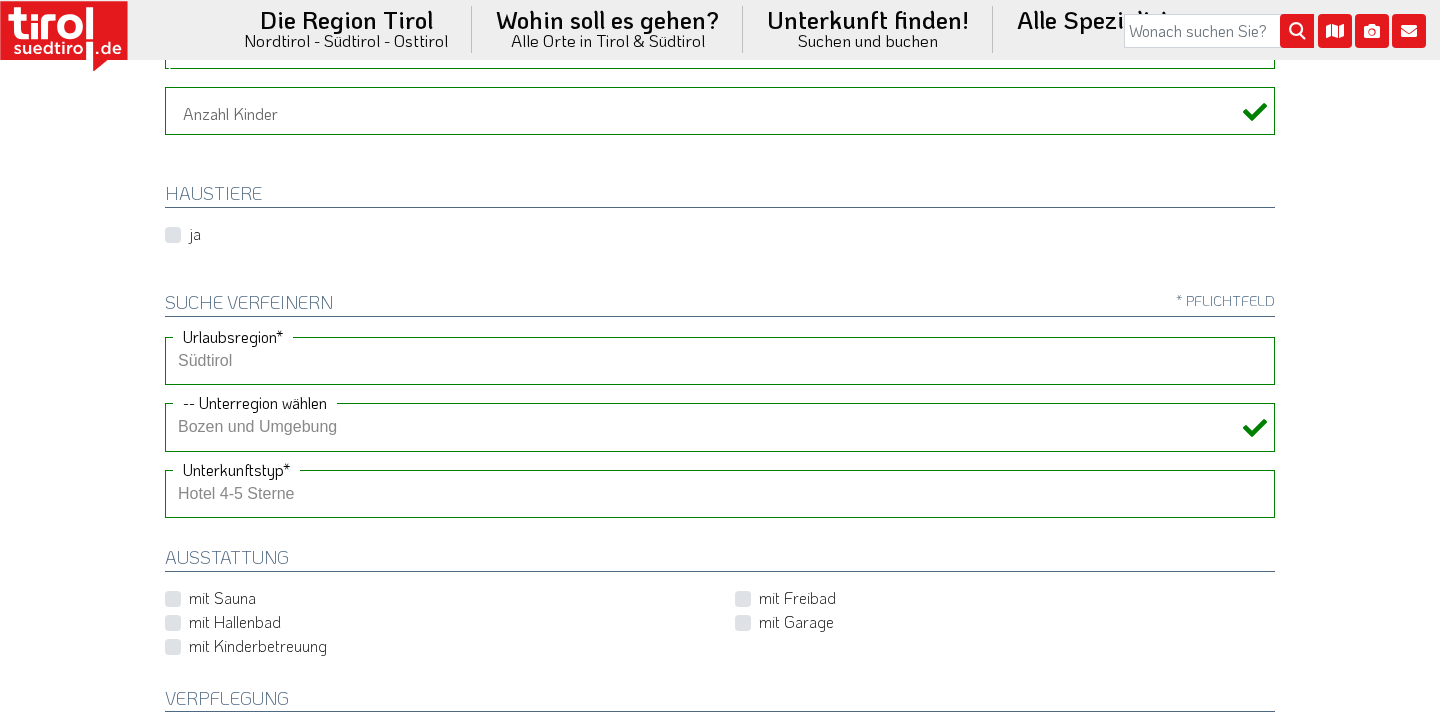click on "Die Region Tirol  Nordtirol - Südtirol - Osttirol
Tirol/Nordtirol" at bounding box center (720, -86) 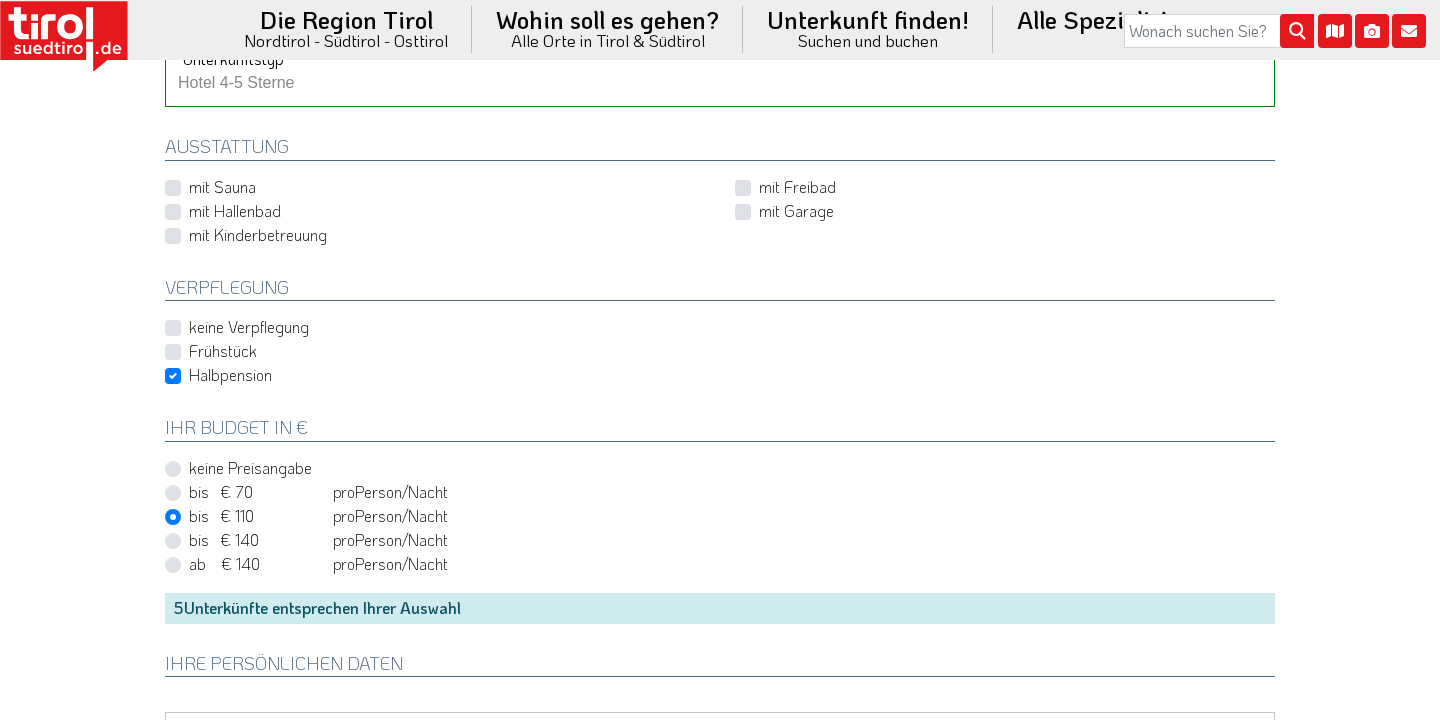 scroll, scrollTop: 887, scrollLeft: 0, axis: vertical 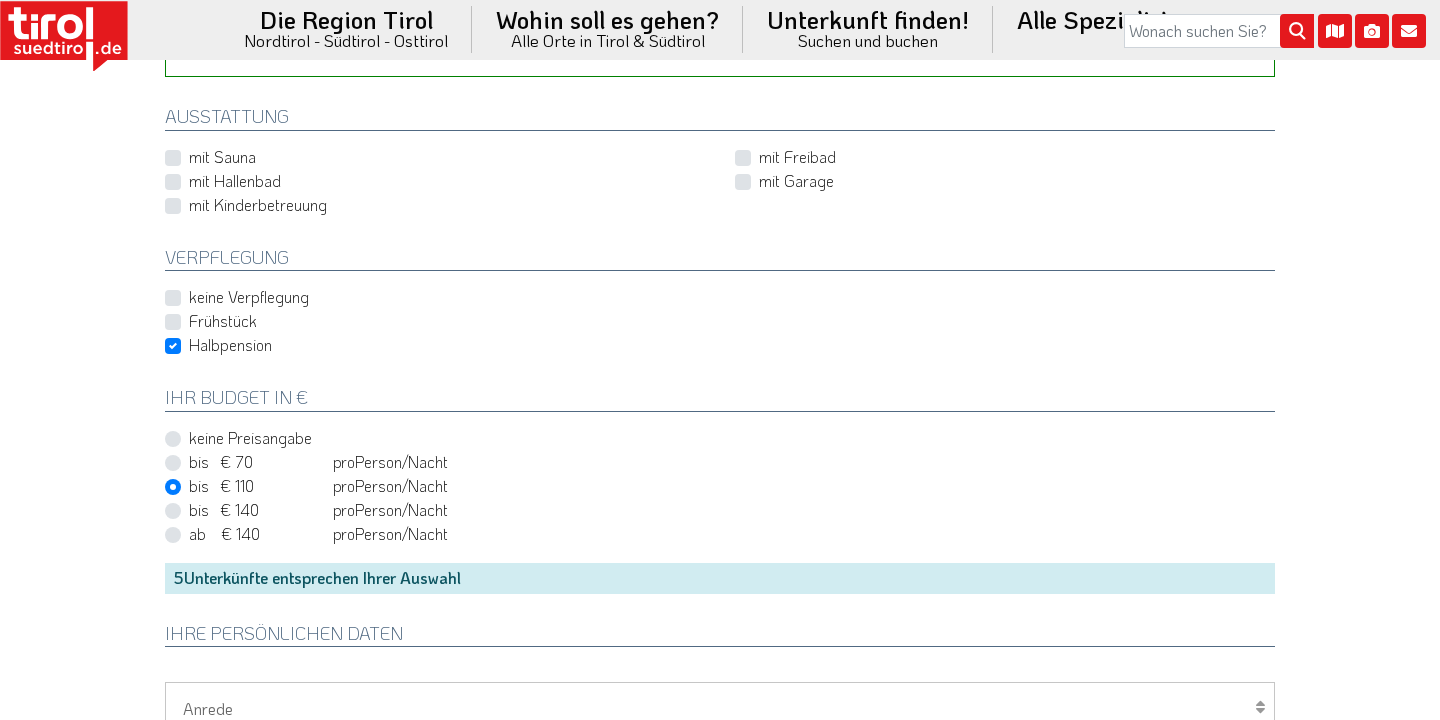 click on "mit Hallenbad" at bounding box center (235, 181) 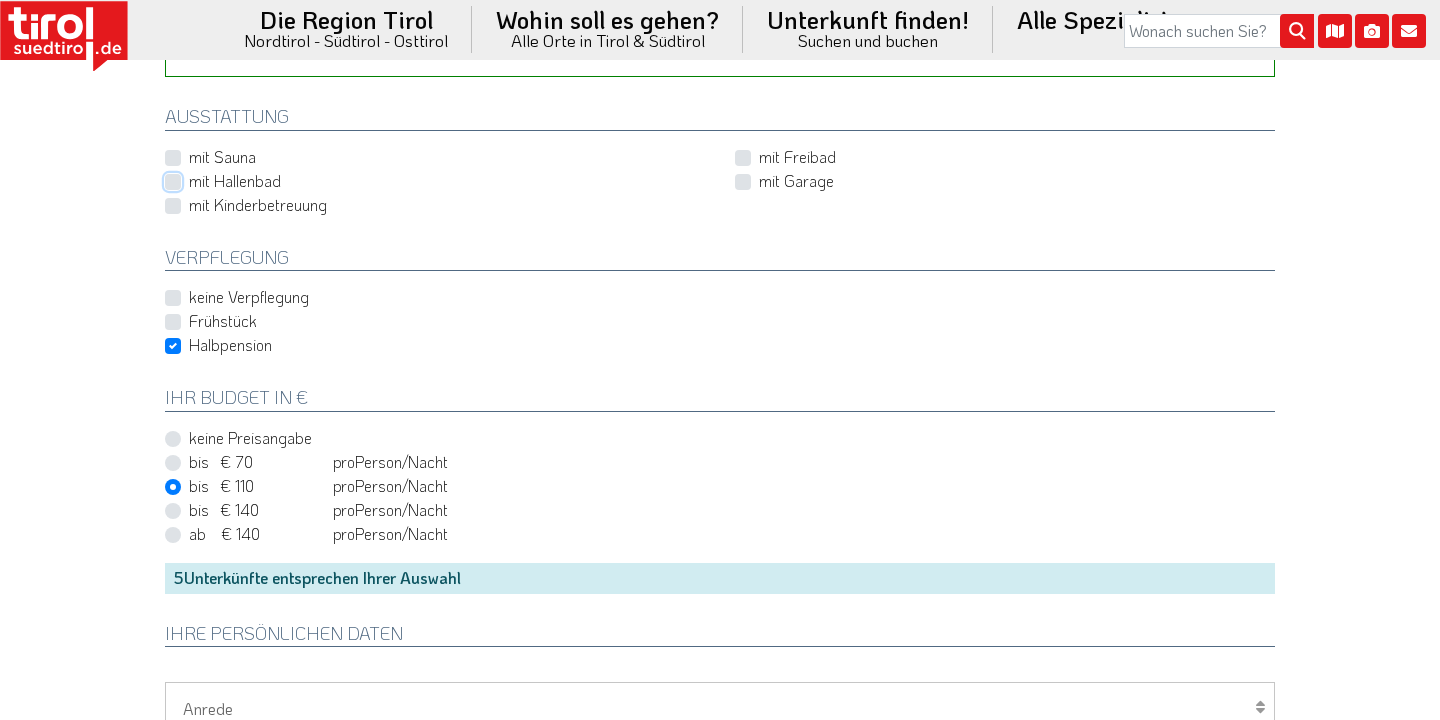 click on "mit Hallenbad" at bounding box center [439, 180] 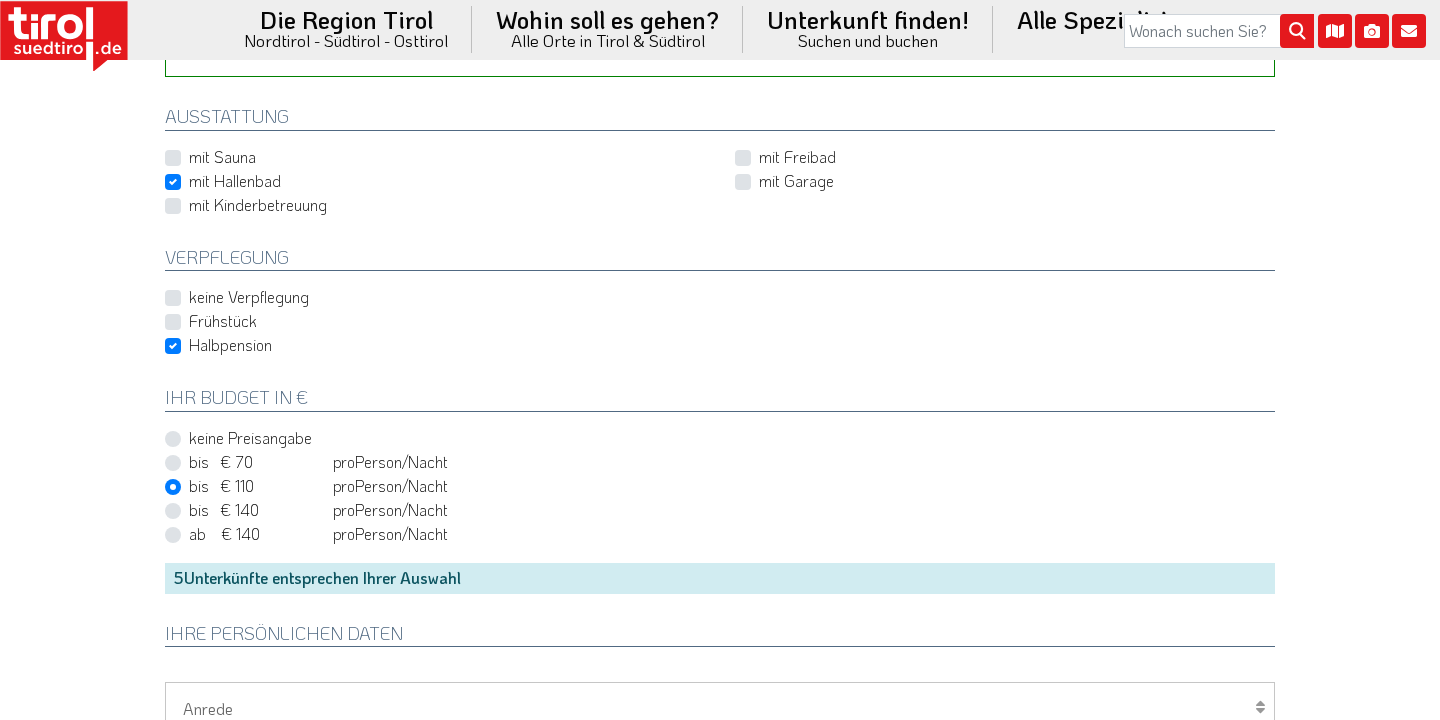 click on "Die Region Tirol  Nordtirol - Südtirol - Osttirol
Tirol/Nordtirol" at bounding box center (720, -527) 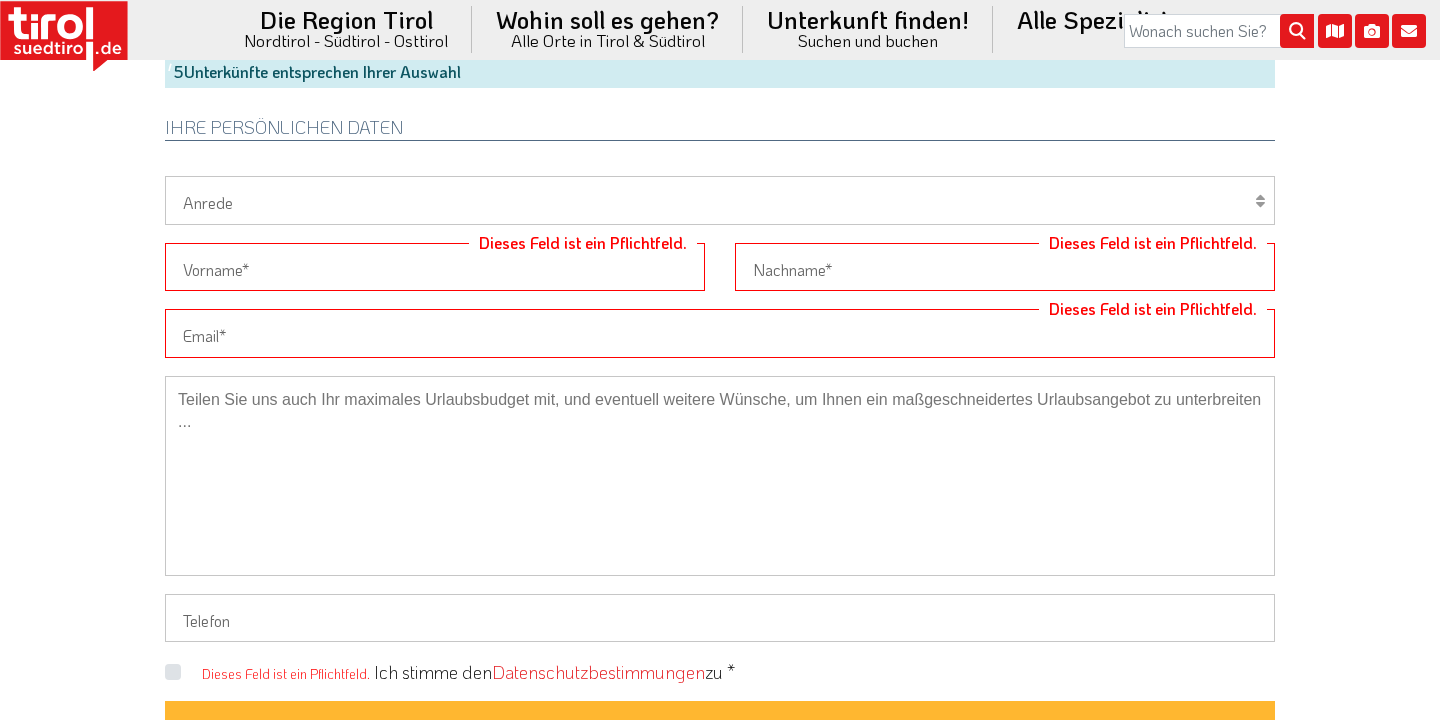 scroll, scrollTop: 1407, scrollLeft: 0, axis: vertical 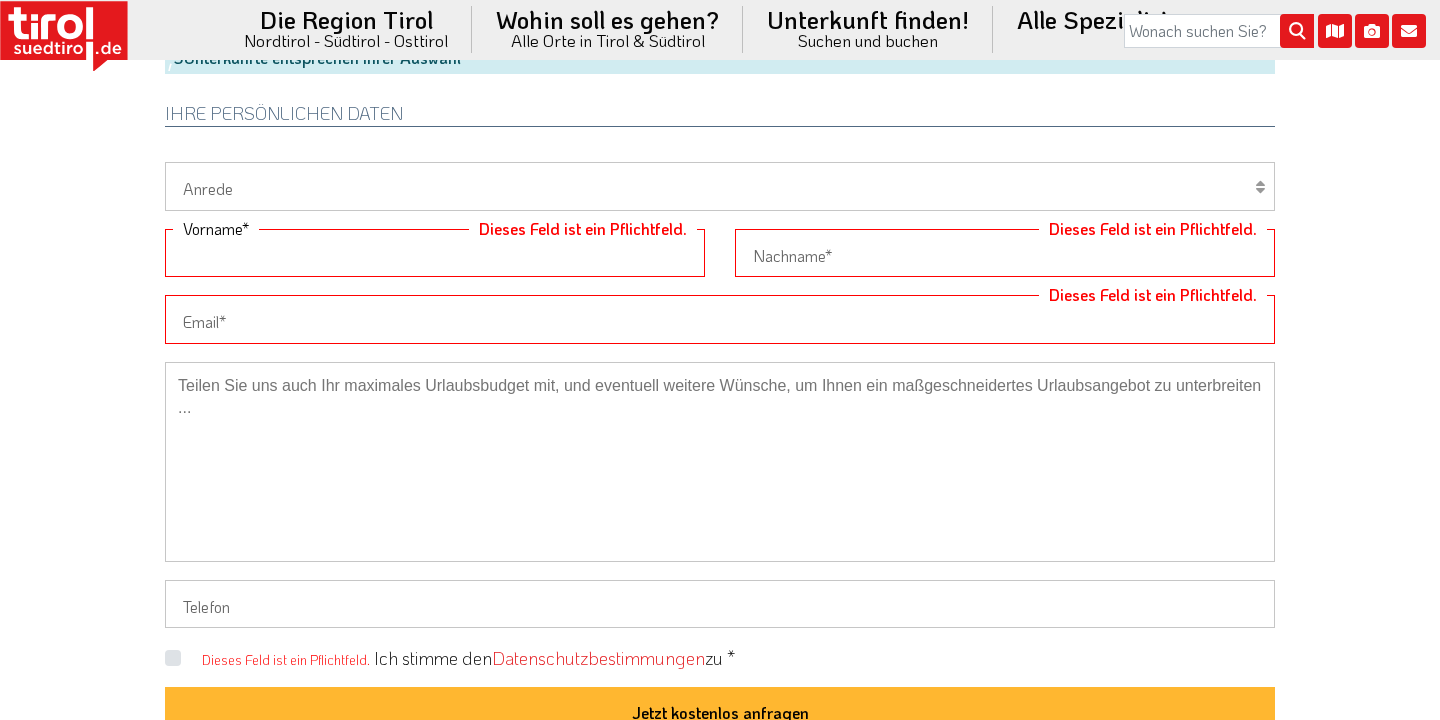 click on "Dieses Feld ist ein Pflichtfeld." at bounding box center [435, 253] 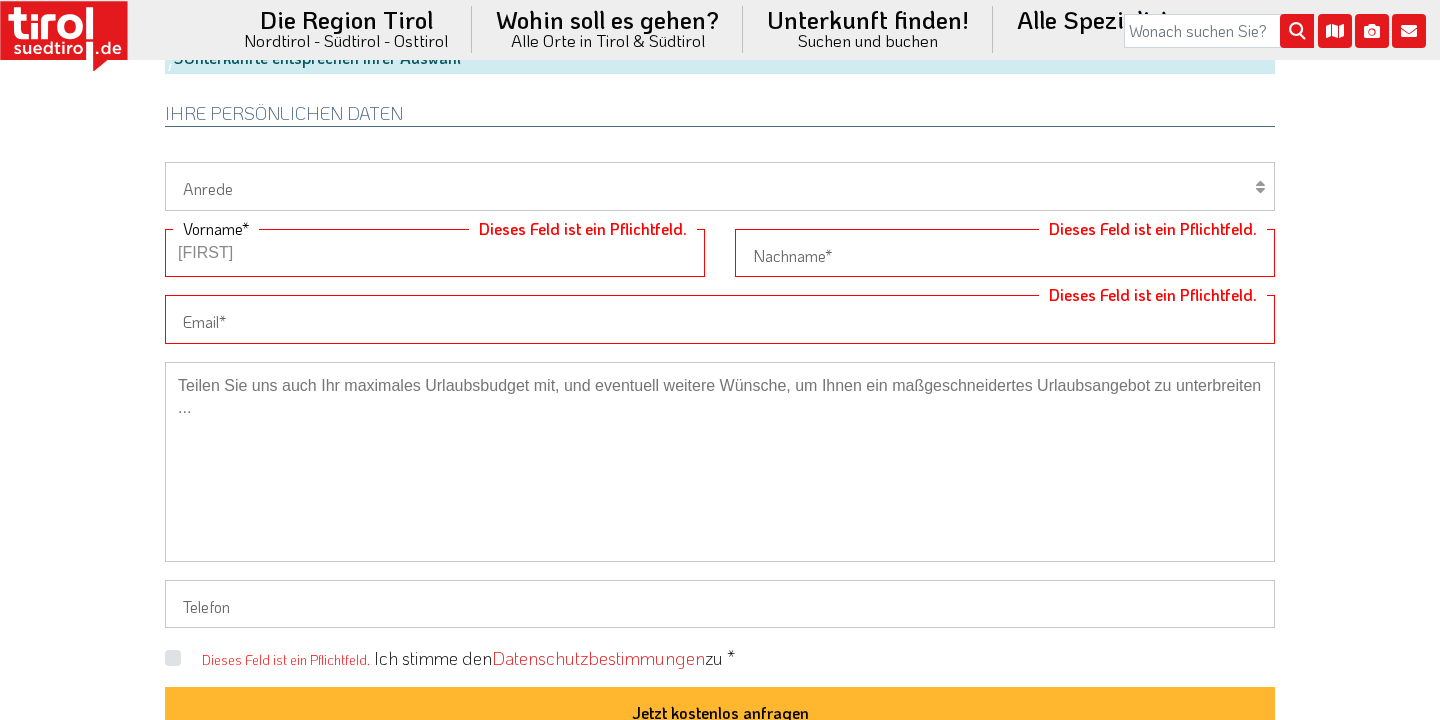 type on "Daelen" 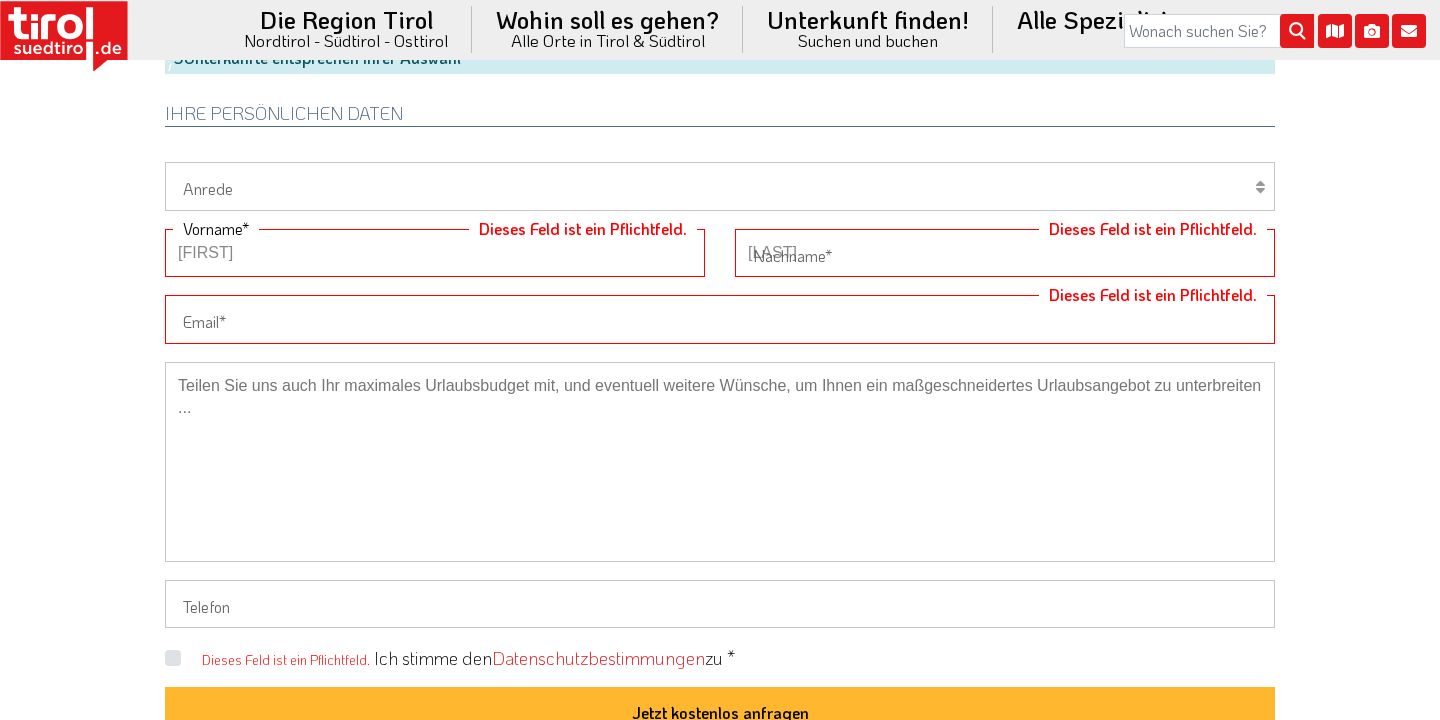 type on "daelen@gmx.net" 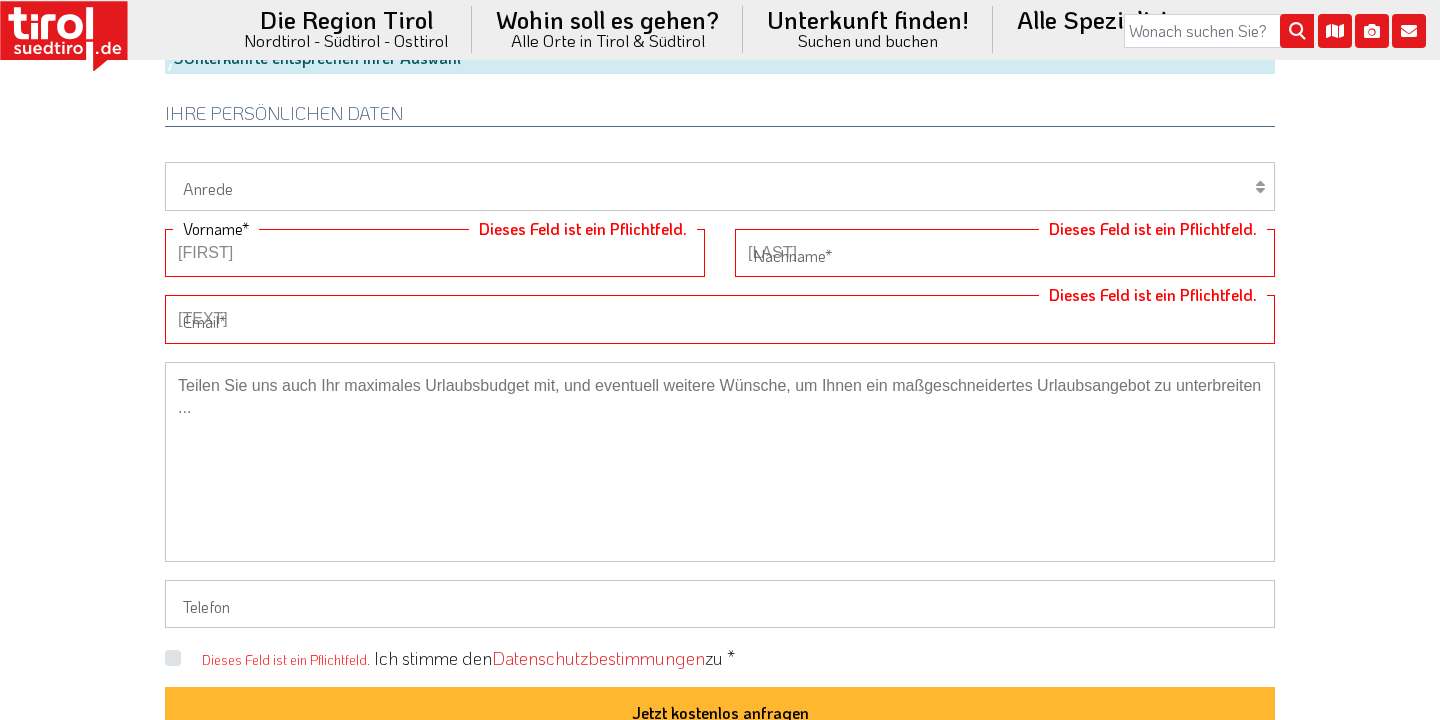 type on "+491779178383" 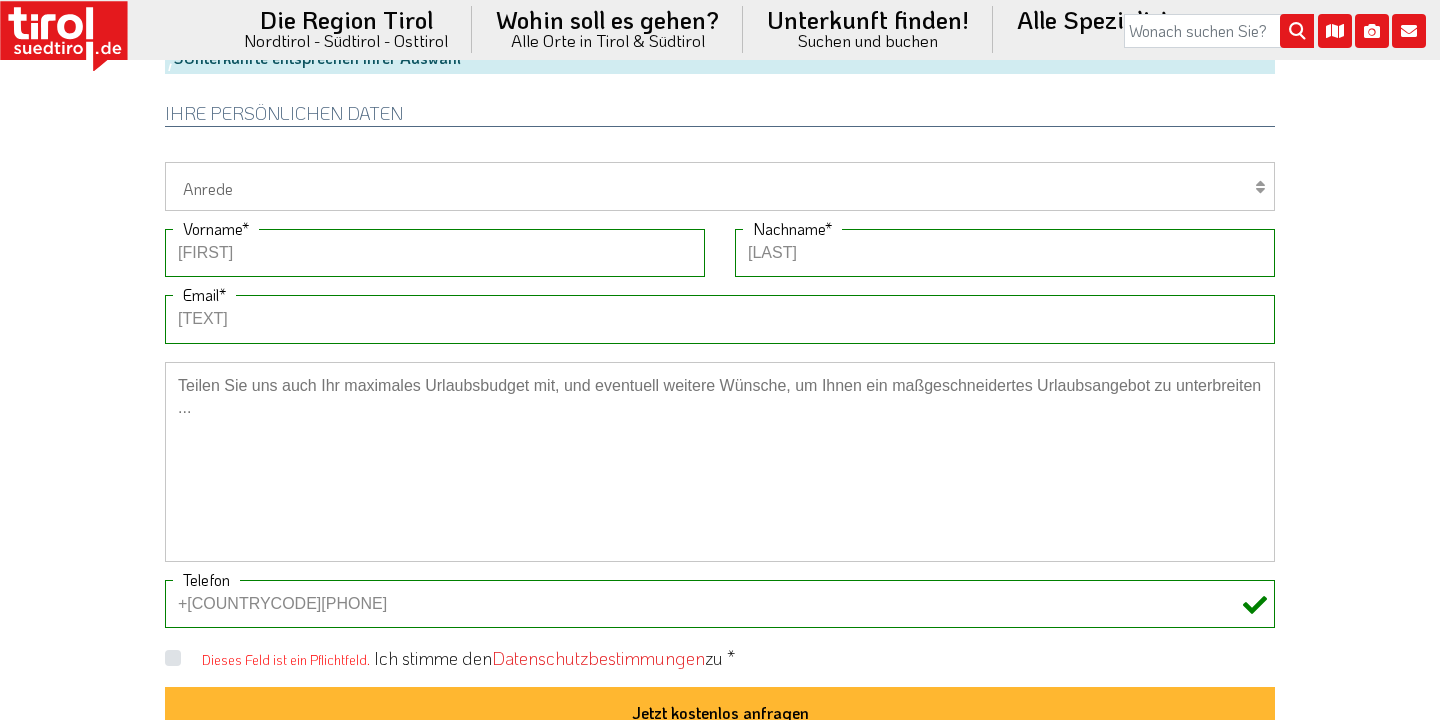 click on "Ich stimme den  Datenschutzbestimmungen  zu *" at bounding box center [554, 658] 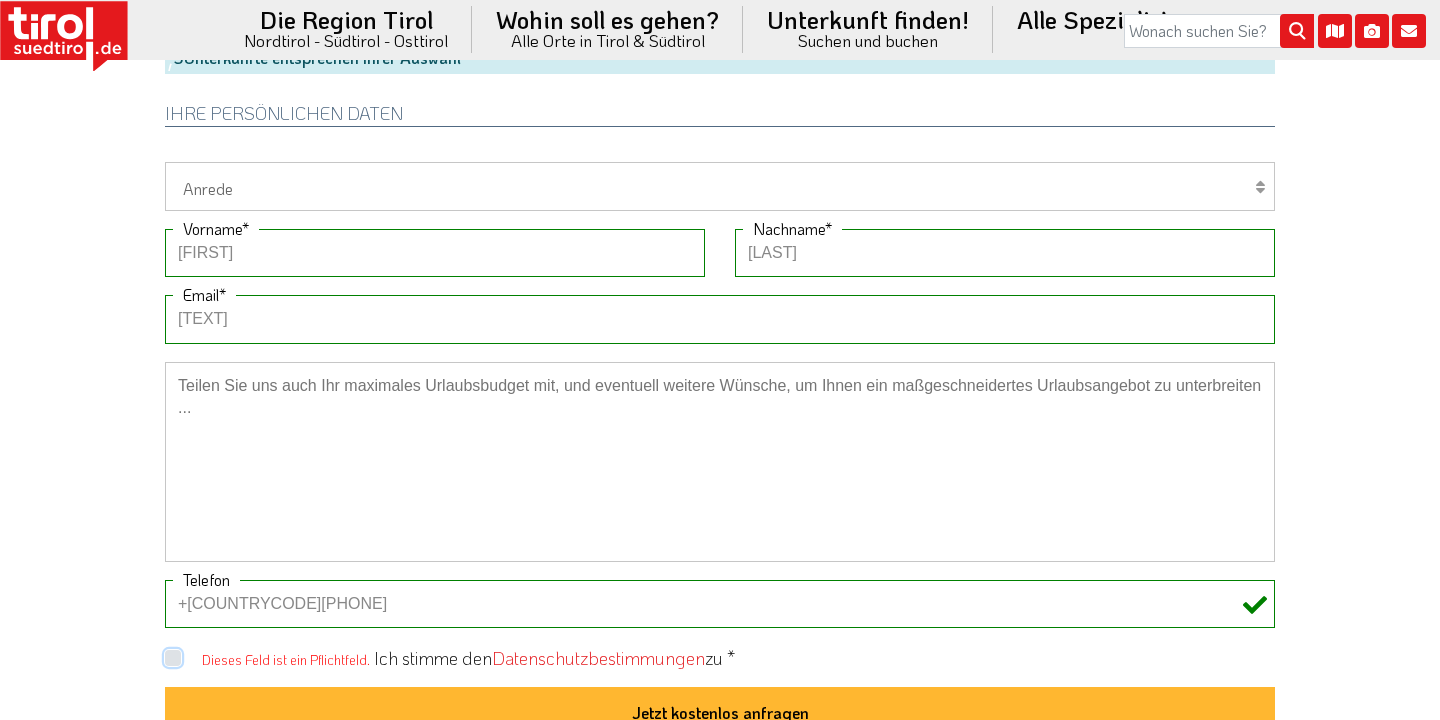 click on "Dieses Feld ist ein Pflichtfeld." at bounding box center (724, 657) 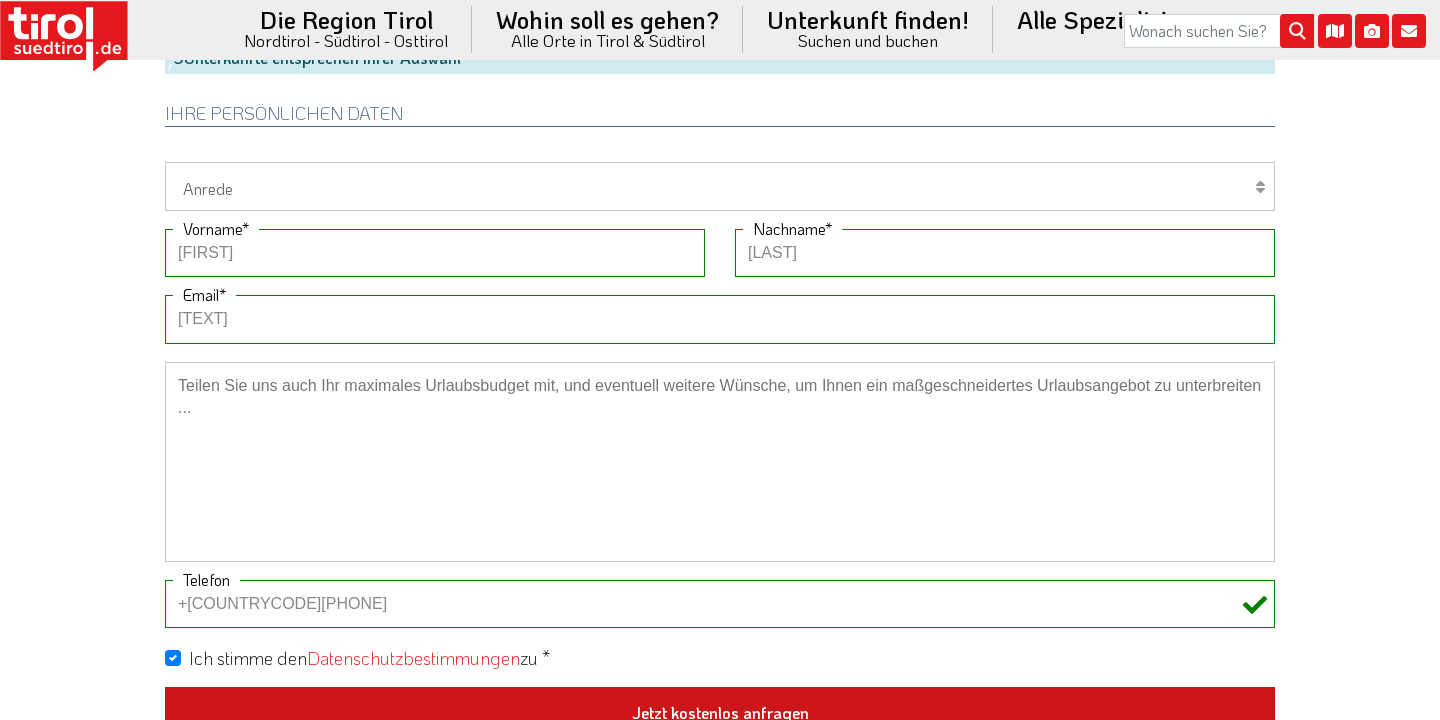 click on "Jetzt kostenlos anfragen" at bounding box center [720, 713] 